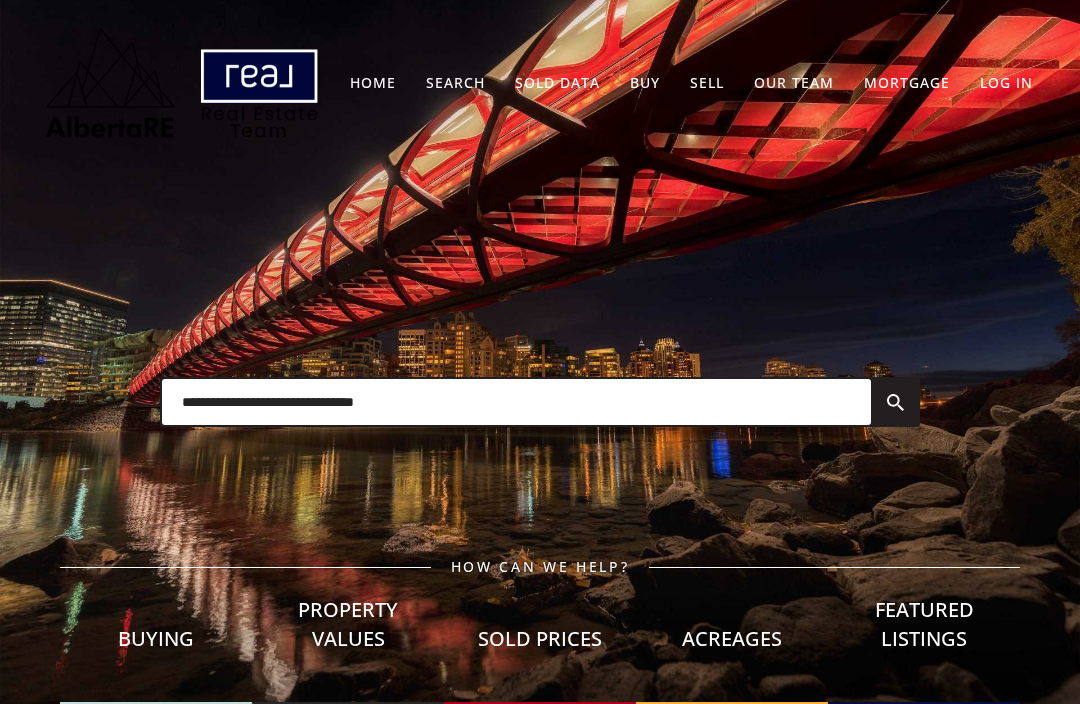 scroll, scrollTop: 0, scrollLeft: 0, axis: both 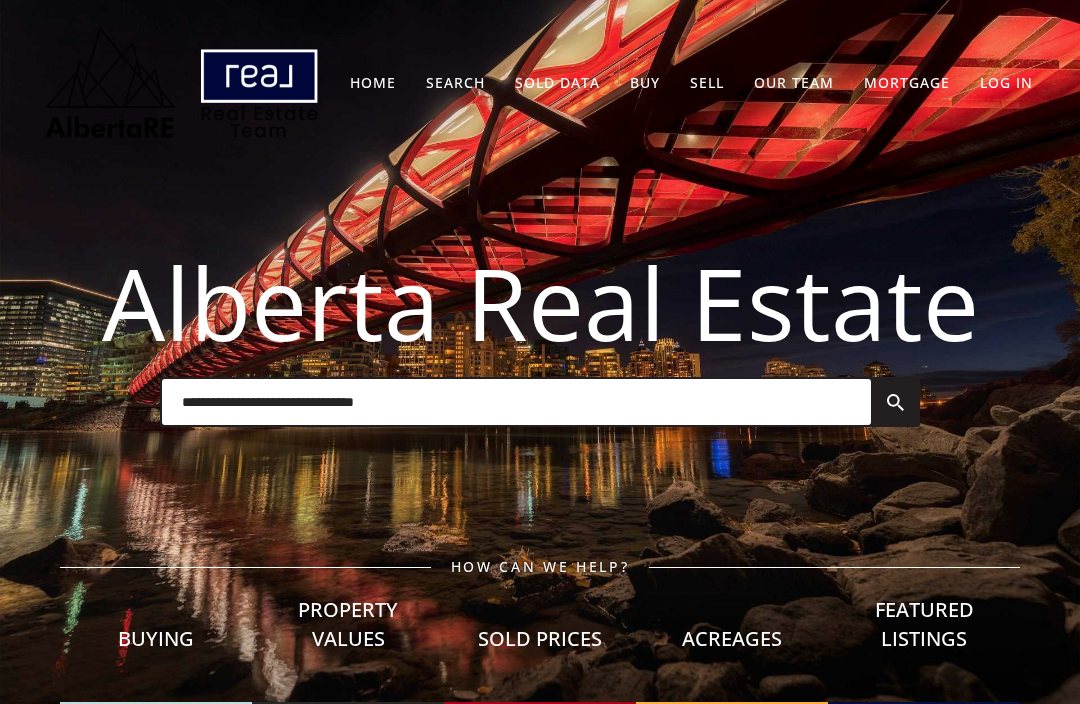click on "Sold Data" at bounding box center (557, 82) 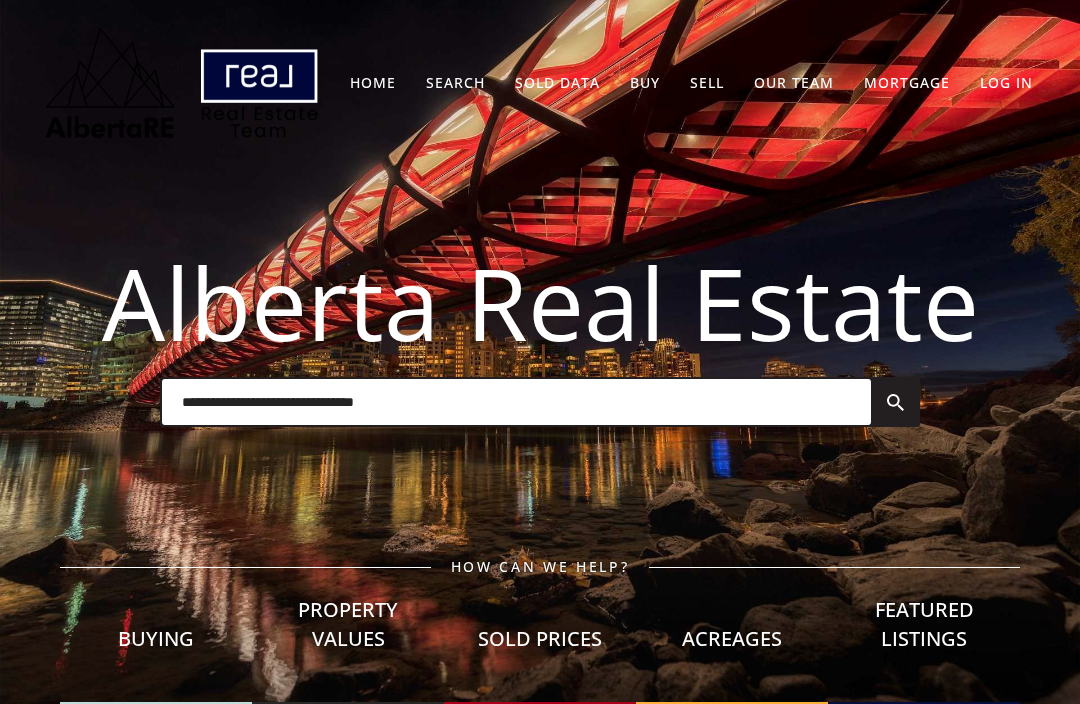 click on "Sold Data" at bounding box center [557, 82] 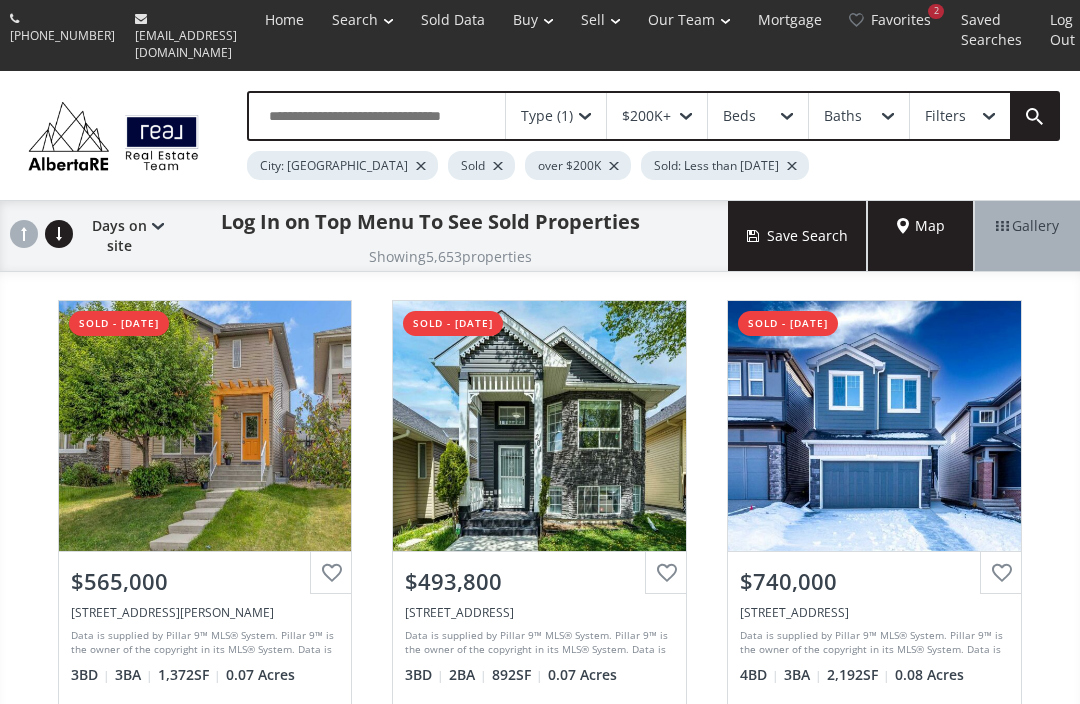 scroll, scrollTop: 0, scrollLeft: 0, axis: both 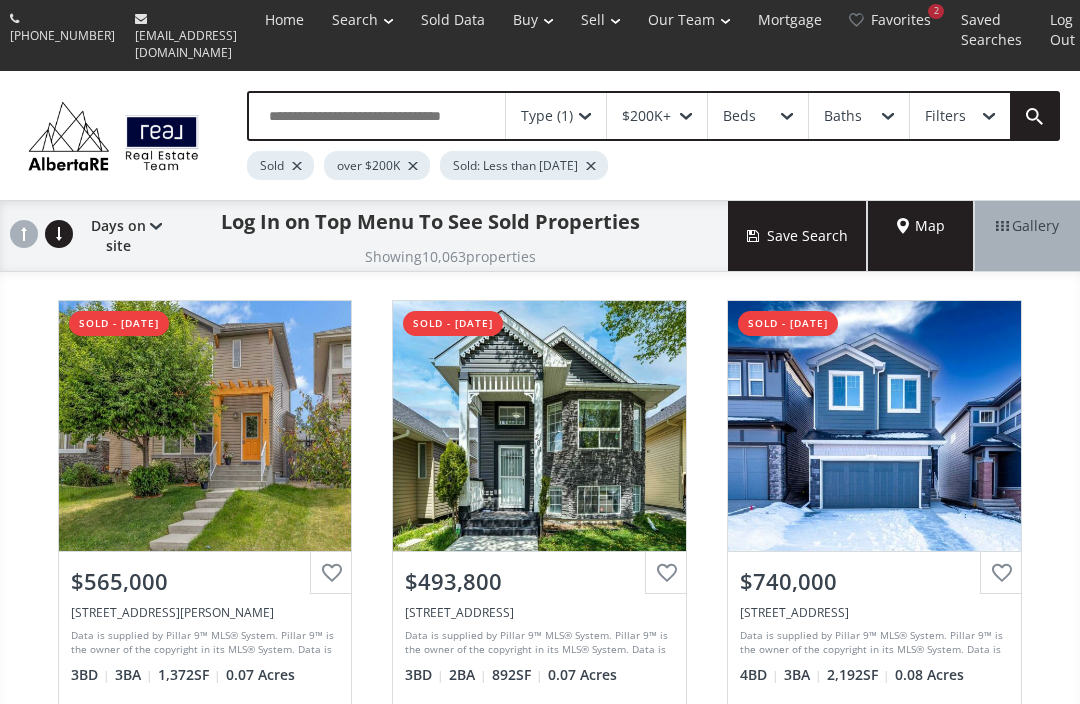 click on "Sold: Less than [DATE]" at bounding box center [524, 165] 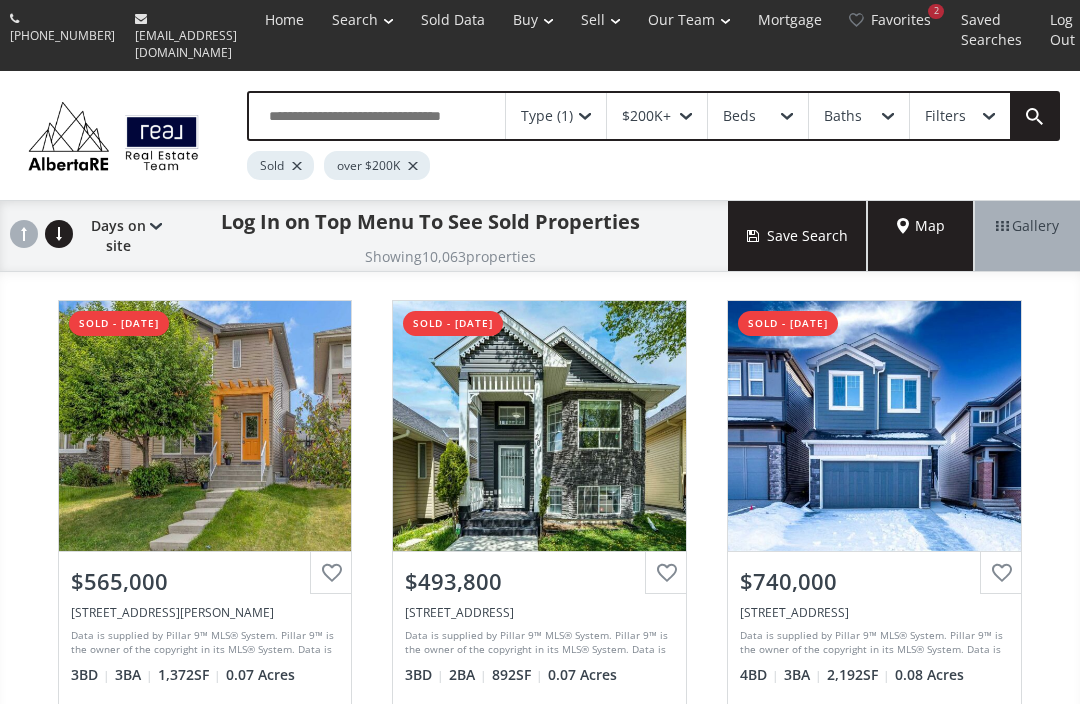 click on "Map" at bounding box center [921, 236] 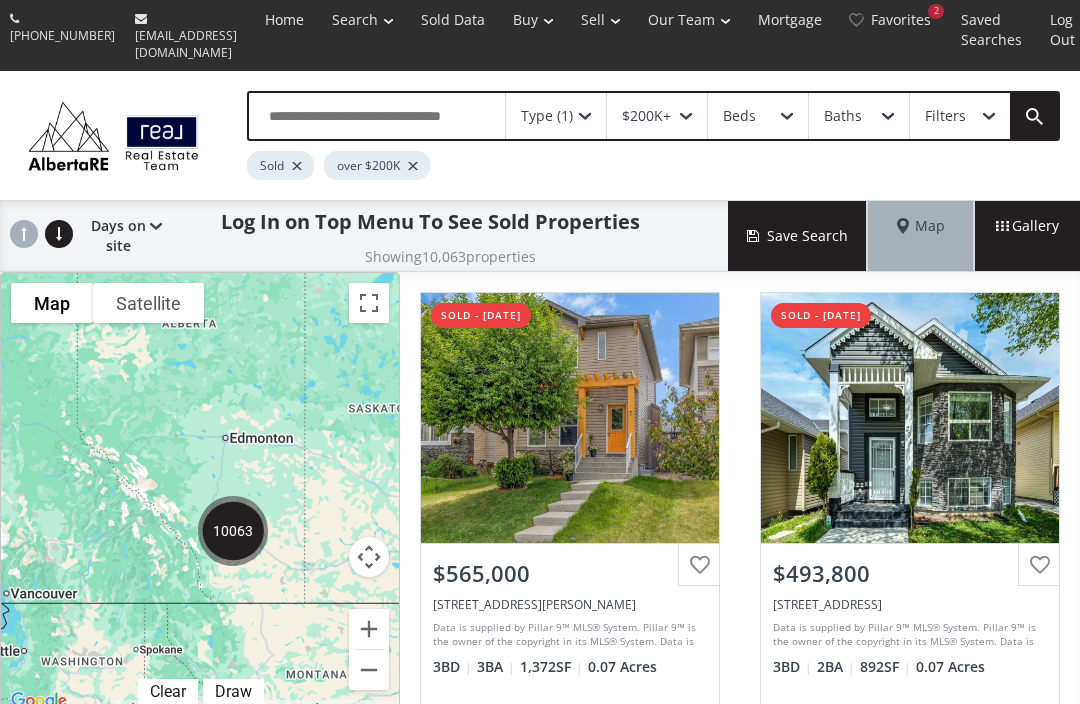 click at bounding box center (369, 303) 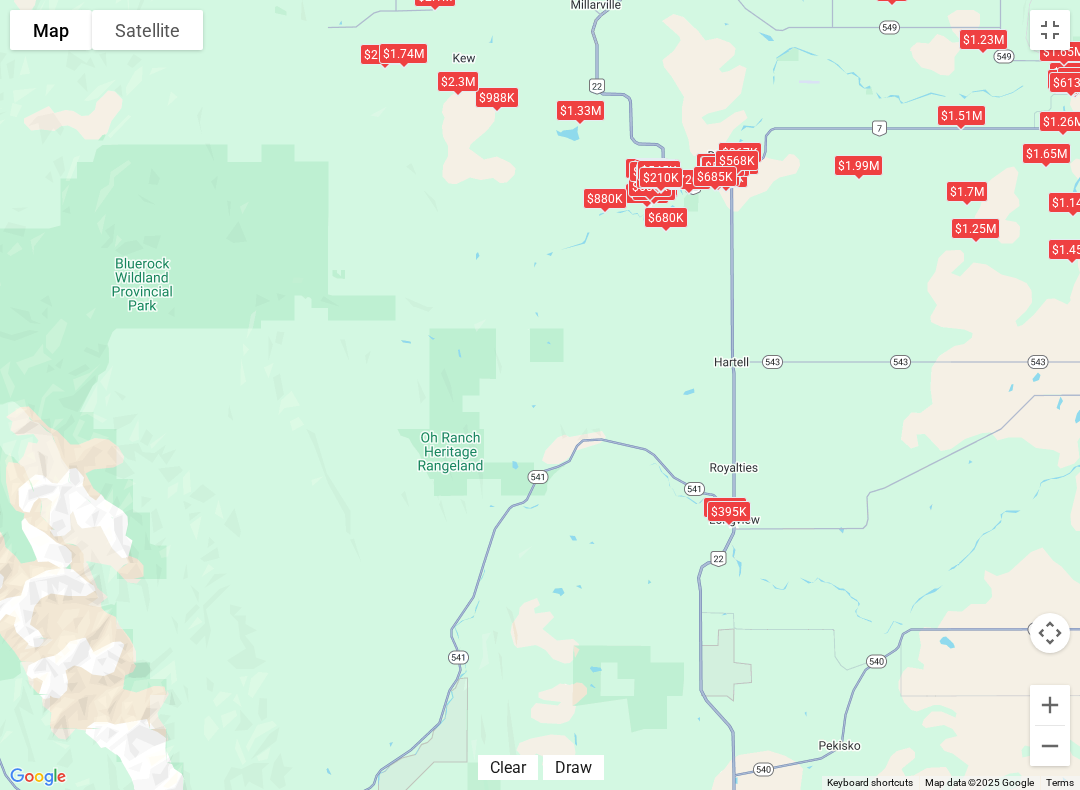 click at bounding box center (1050, 30) 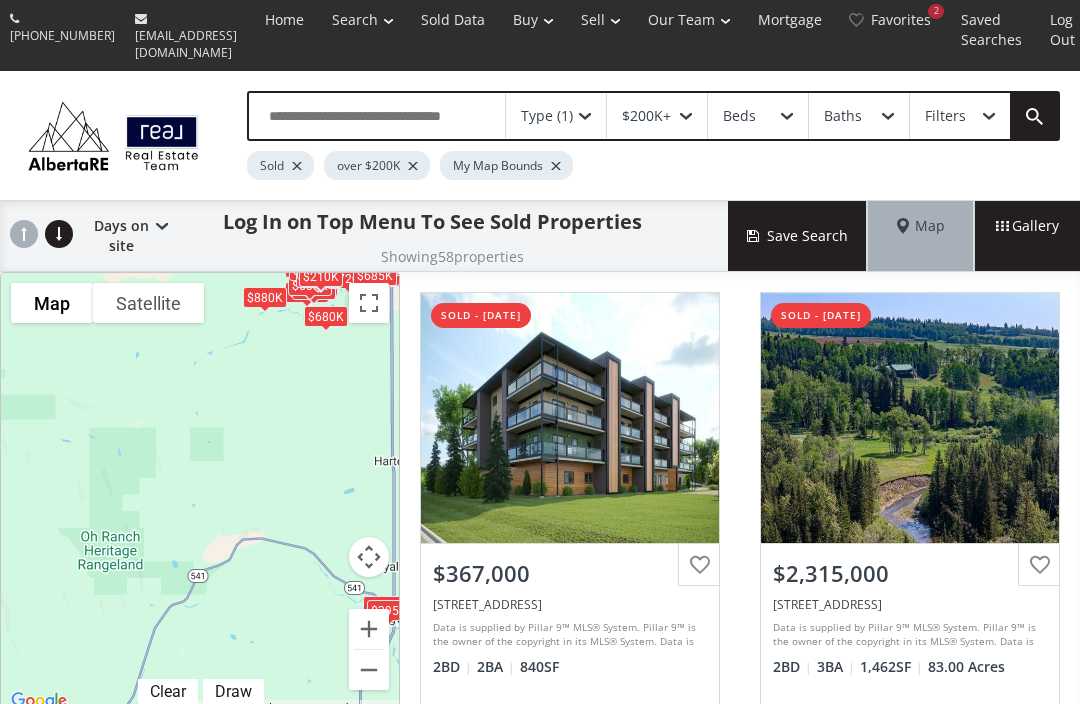 click at bounding box center (369, 303) 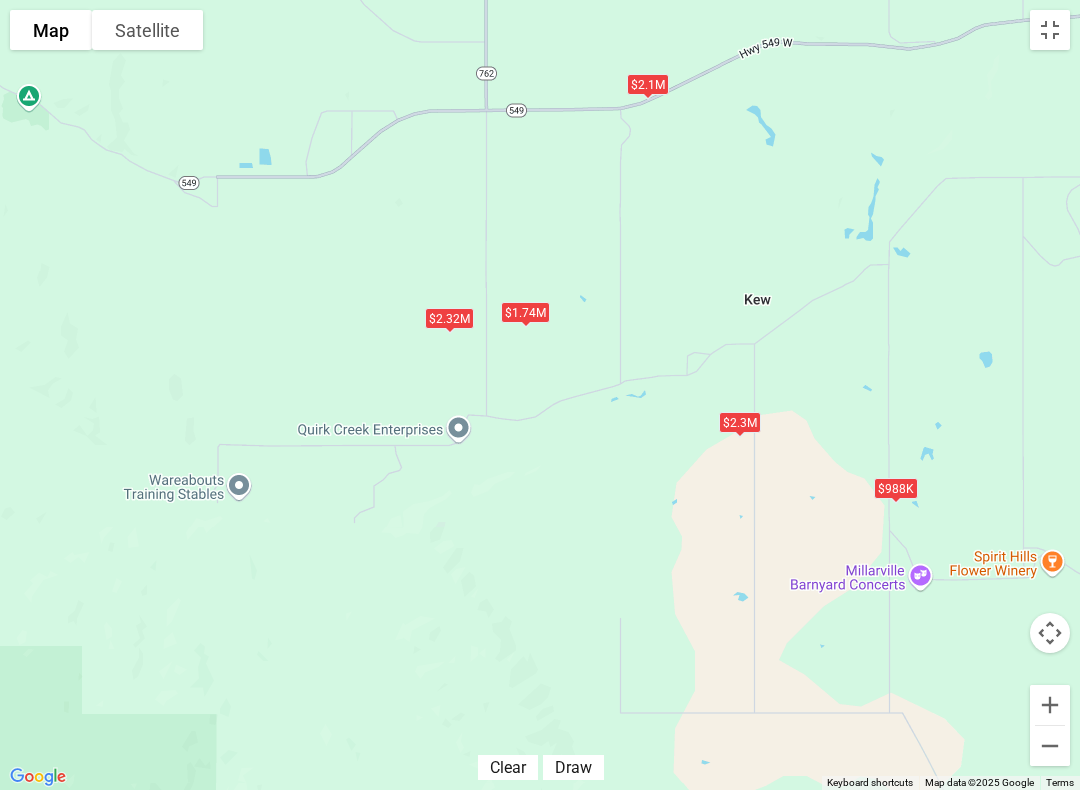 click at bounding box center [1050, 30] 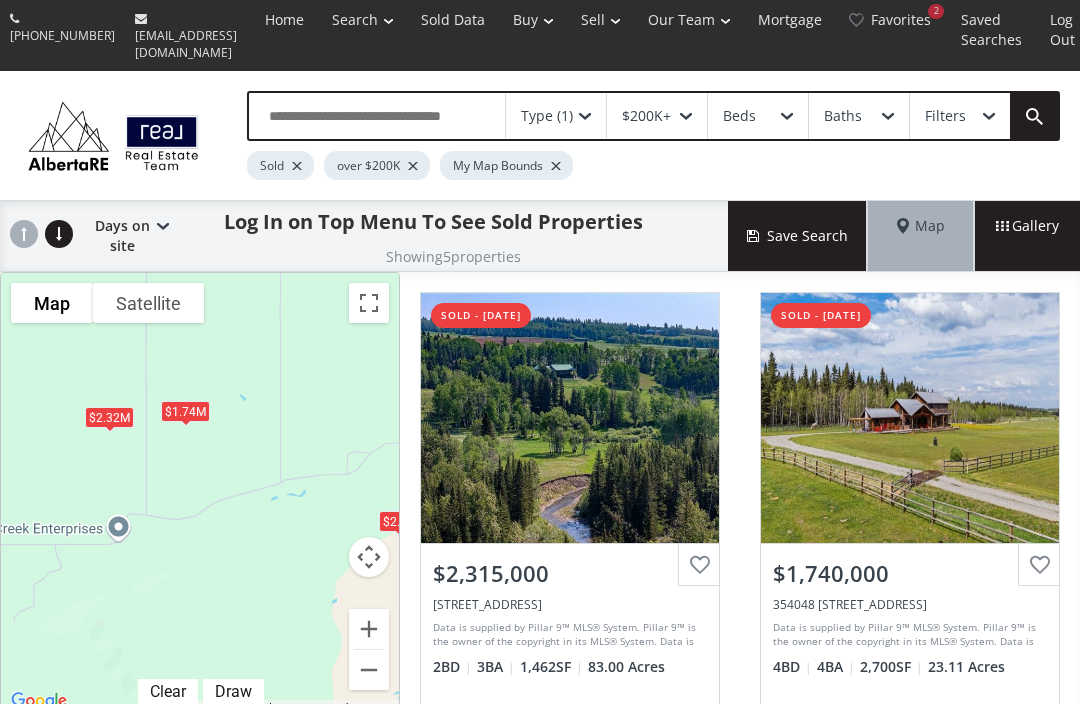 click on "Type   (1)" at bounding box center (556, 116) 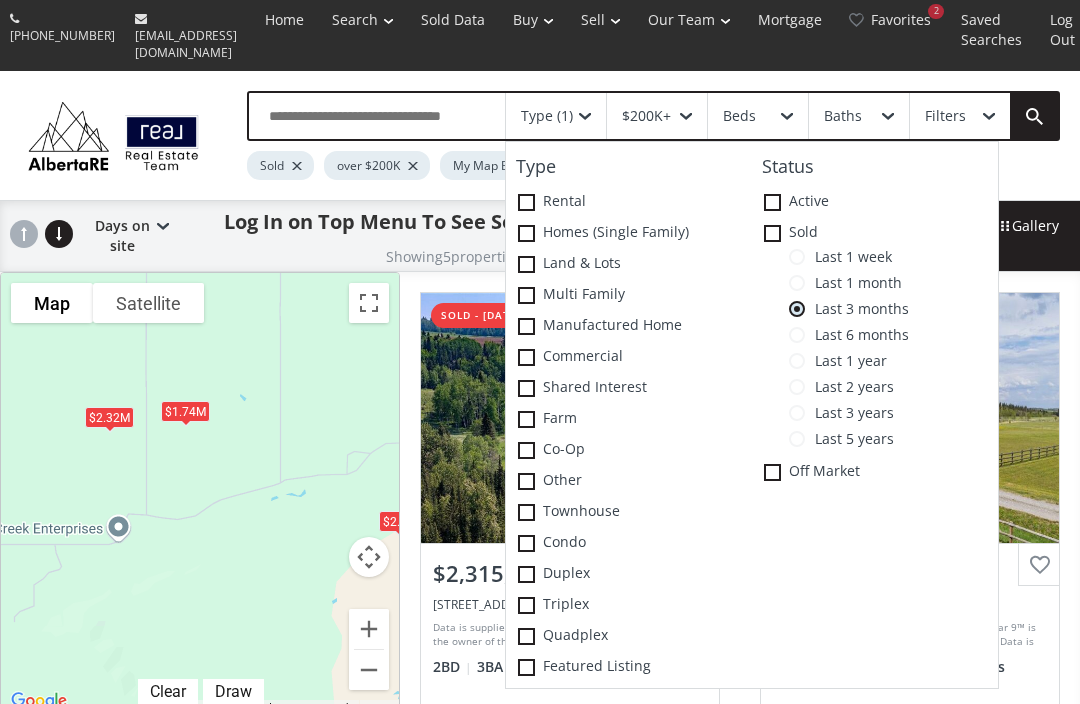 click at bounding box center (772, 202) 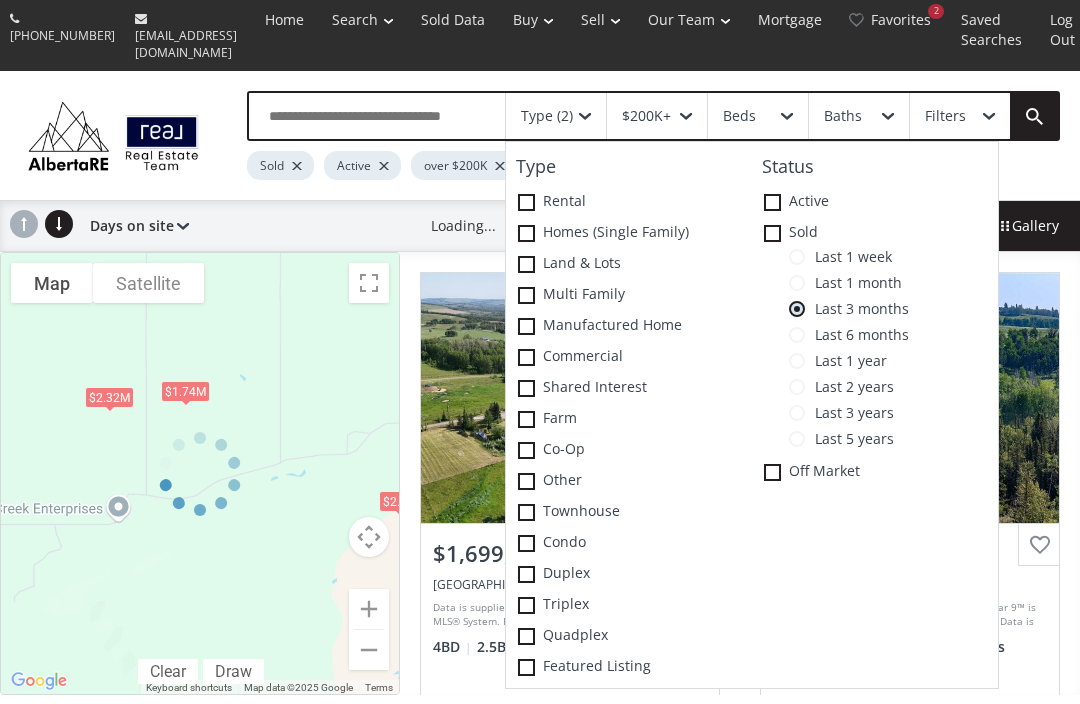 click at bounding box center [772, 472] 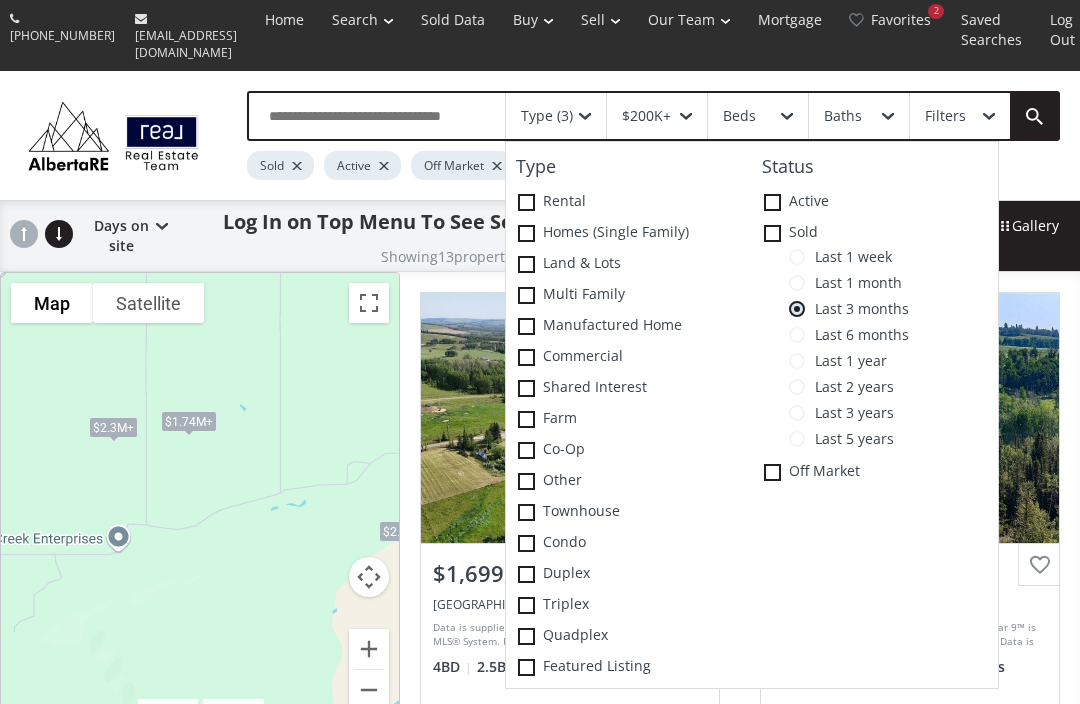 click on "[PHONE_NUMBER] [EMAIL_ADDRESS][DOMAIN_NAME] Home Search  Search By Map Advanced Search [GEOGRAPHIC_DATA] & Area [GEOGRAPHIC_DATA] & Area [GEOGRAPHIC_DATA] [GEOGRAPHIC_DATA] & [GEOGRAPHIC_DATA] Sold Data Buy  Coming Soon New Construction Advanced Search [GEOGRAPHIC_DATA] Buyer Guide Hire Us! Sell  What’s My Home Value? AlbertaRE Seller Guide Hire Us! Our Team  Our Agents Featured Listings Press Release: Sold Data [GEOGRAPHIC_DATA] Sun Article Contact Us Mortgage Favorites 2 Saved Searches Log Out Type   (3) Type Rental Homes (Single Family) Land & Lots Multi family Manufactured Home Commercial Shared Interest Farm Co-op Other Townhouse Condo Duplex Triplex Quadplex Featured Listing Status Active Sold Last 1 week Last 1 month Last 3 months Last 6 months Last 1 year Last 2 years Last 3 years Last 5 years Off Market $200K+ Beds Baths Filters Sold Active Off Market over $200K My Map Bounds Days on site Price SQFT Bedrooms Bathrooms Days on site Year built Lot size Price reduced Deal ratings Log In on Top Menu To See Sold Properties Showing  13  +" at bounding box center [540, 352] 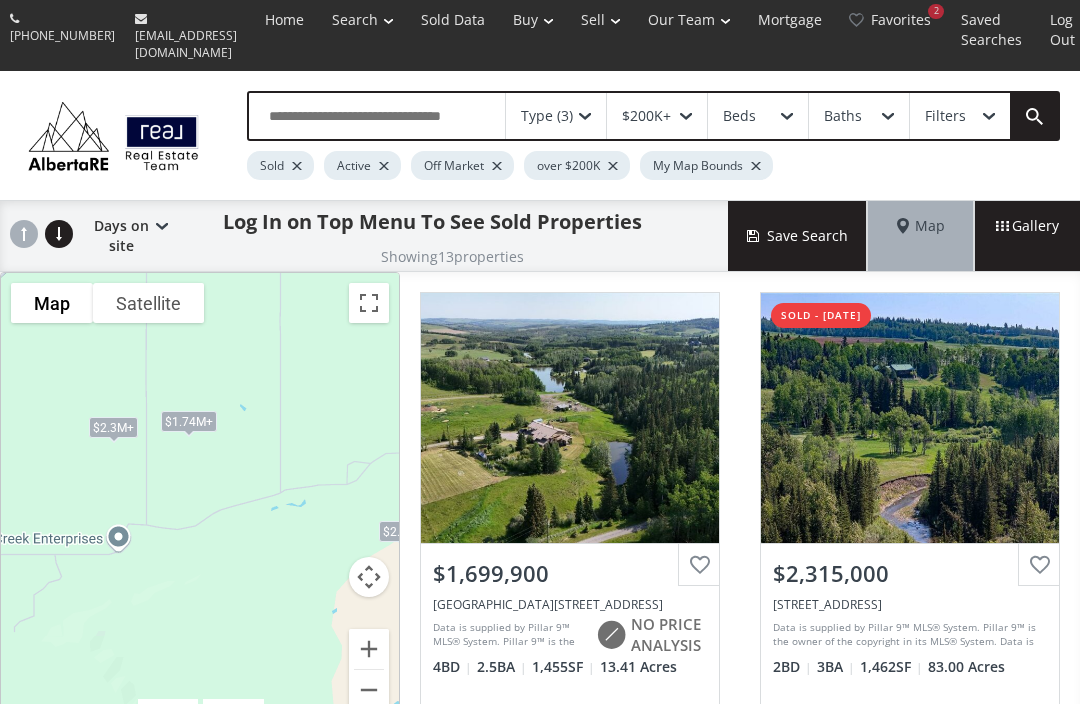 click at bounding box center [369, 303] 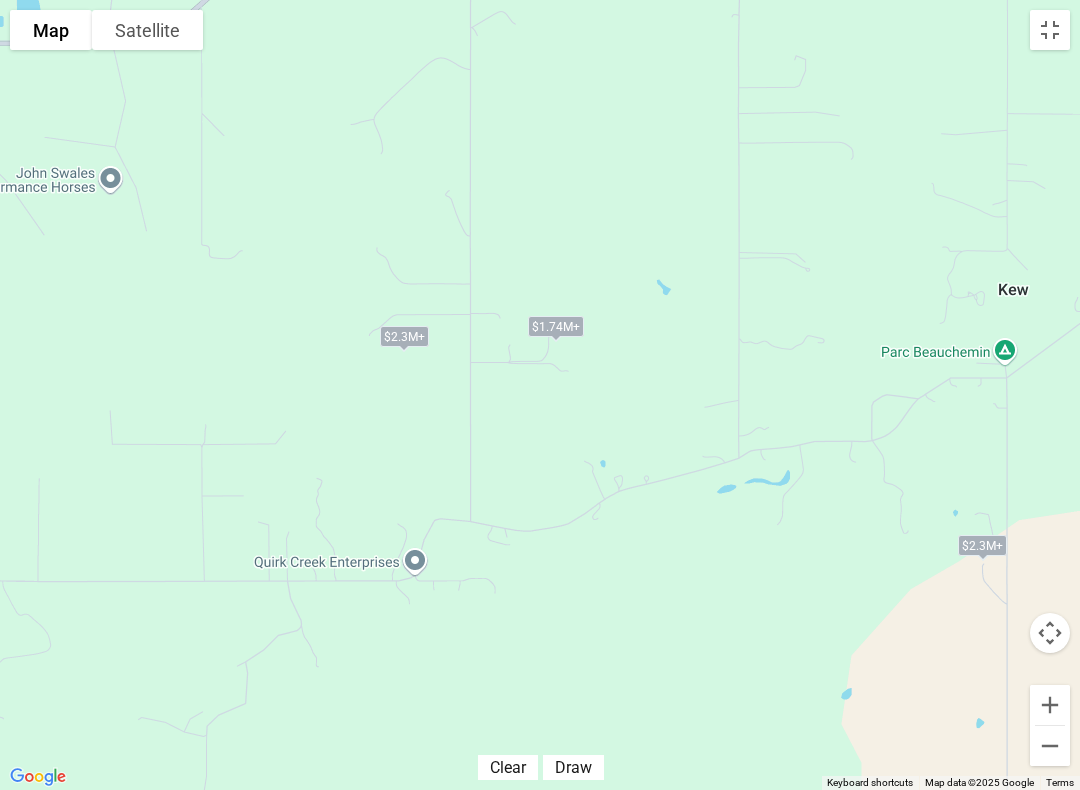 click at bounding box center [1050, 30] 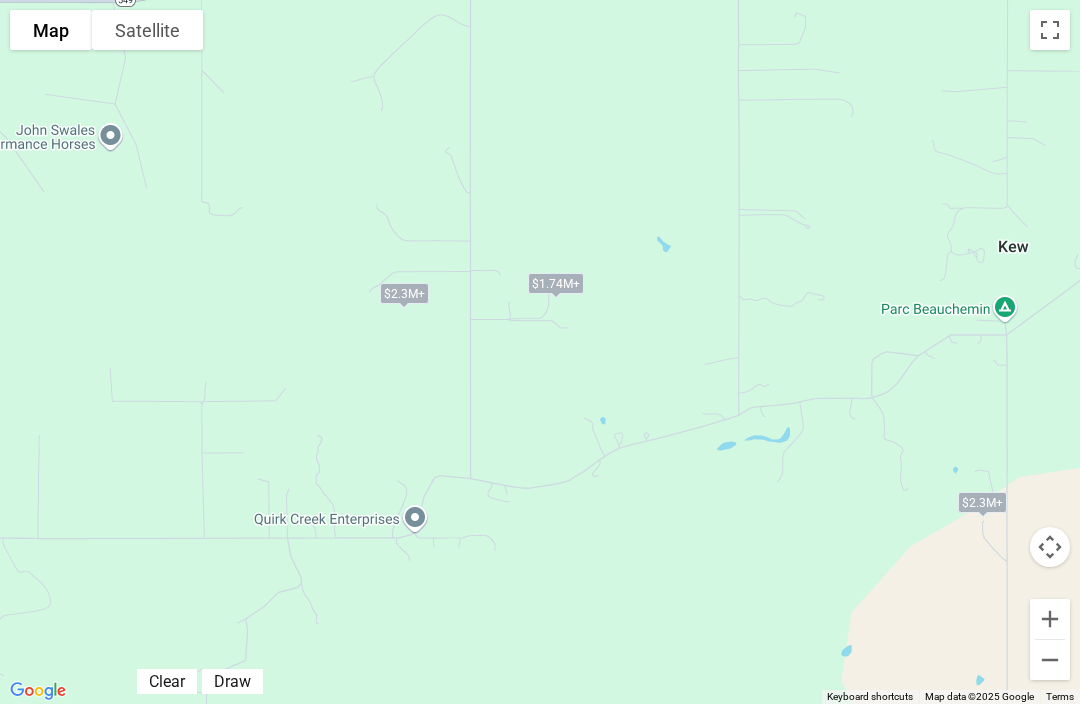 scroll, scrollTop: 1065, scrollLeft: 0, axis: vertical 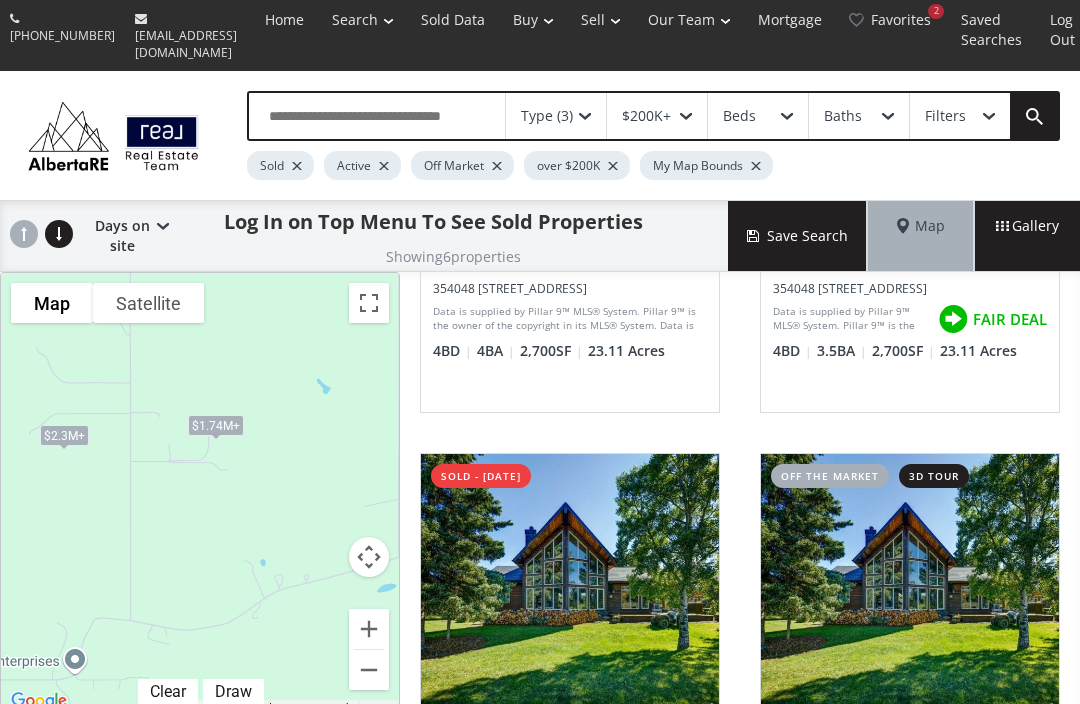 click at bounding box center [369, 303] 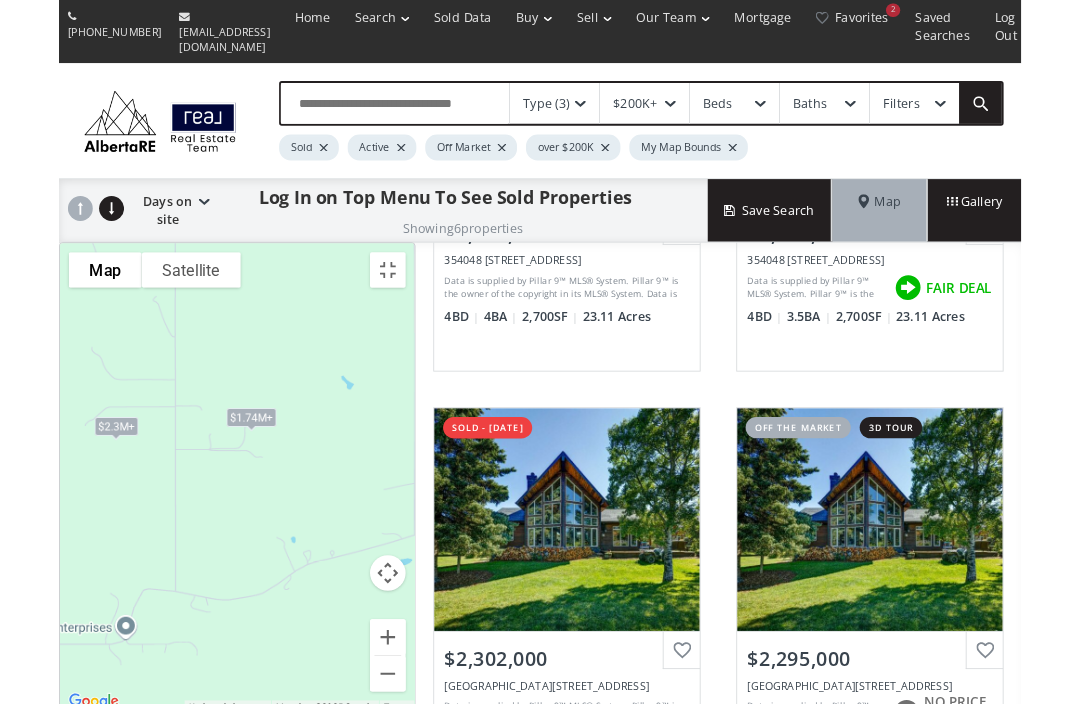 scroll, scrollTop: 788, scrollLeft: 0, axis: vertical 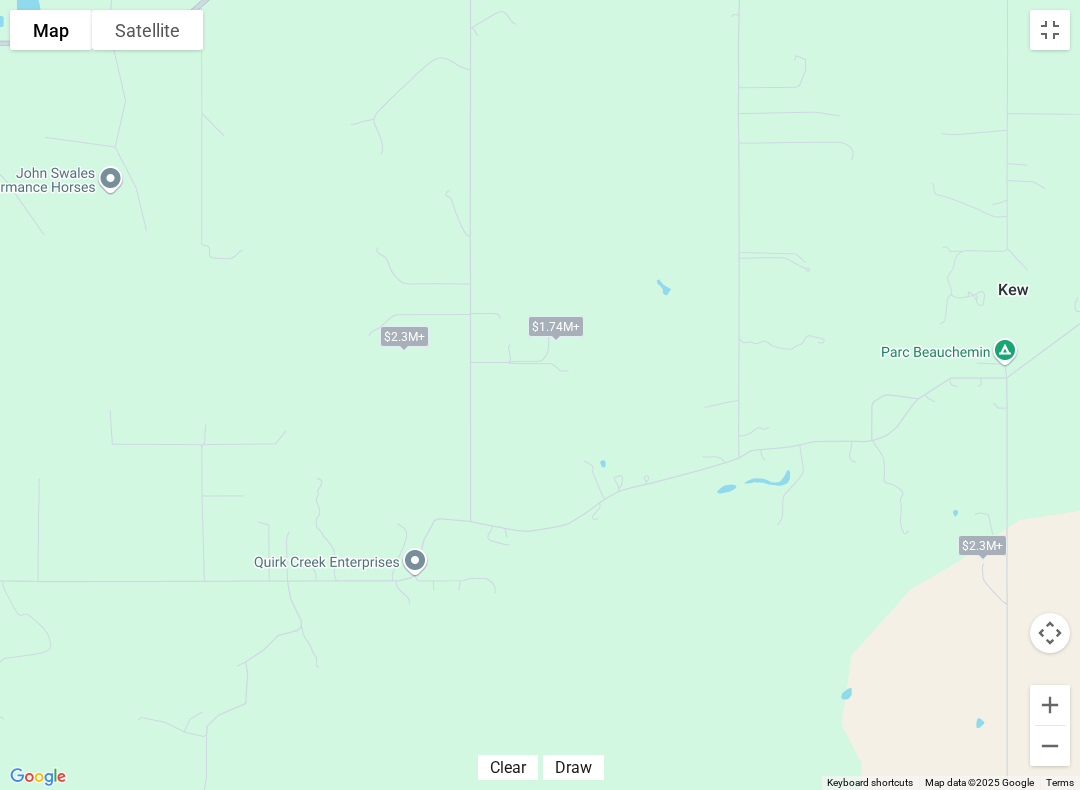 click at bounding box center [1050, 30] 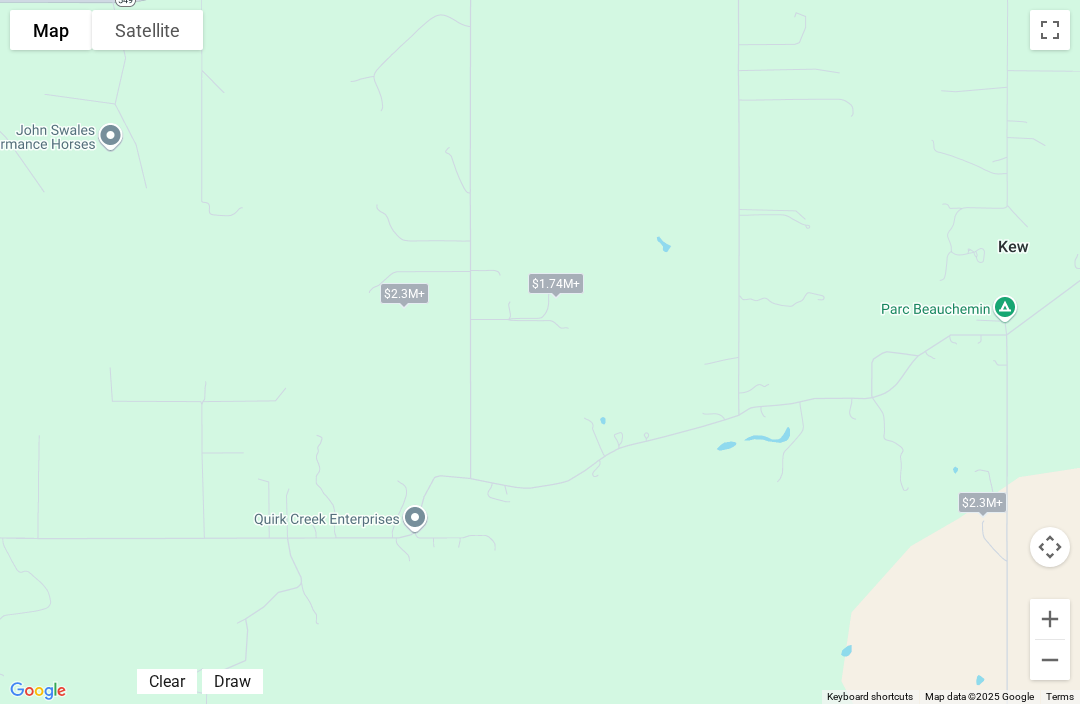 scroll, scrollTop: 0, scrollLeft: 0, axis: both 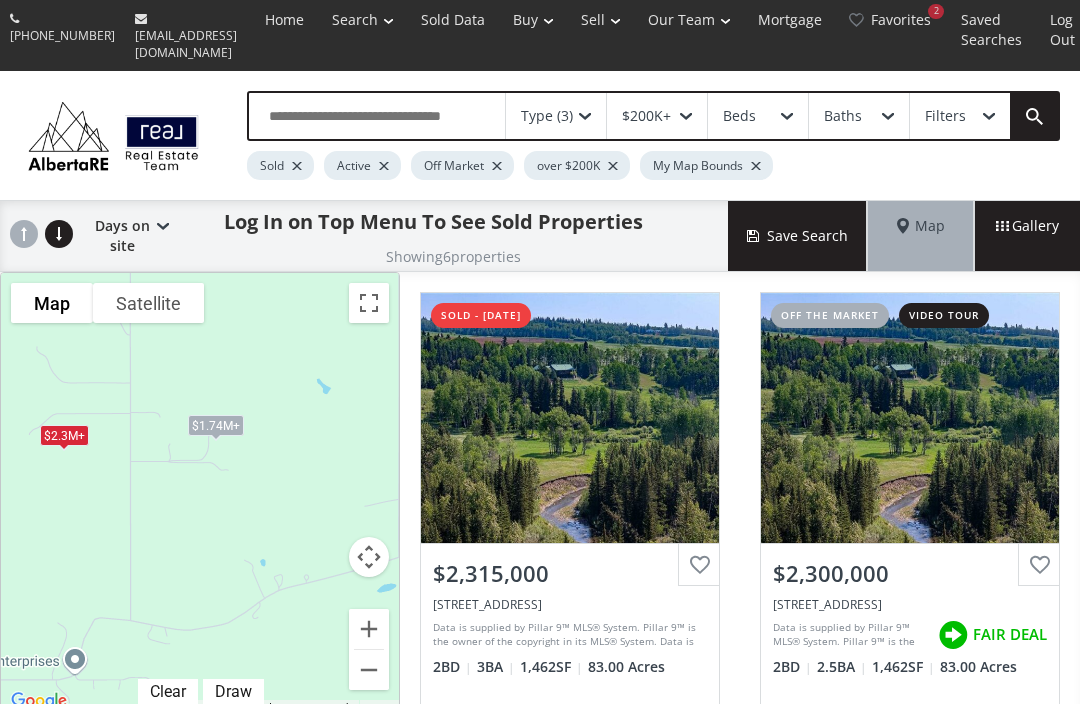 click on "View Photos & Details" at bounding box center (910, 418) 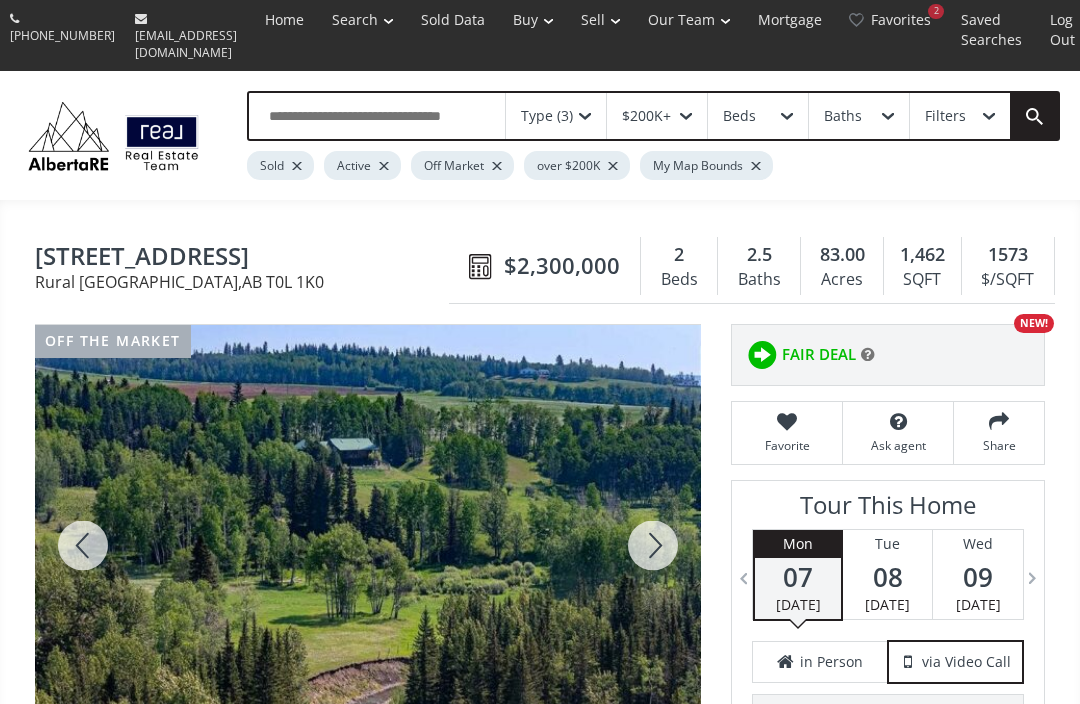scroll, scrollTop: 52, scrollLeft: 0, axis: vertical 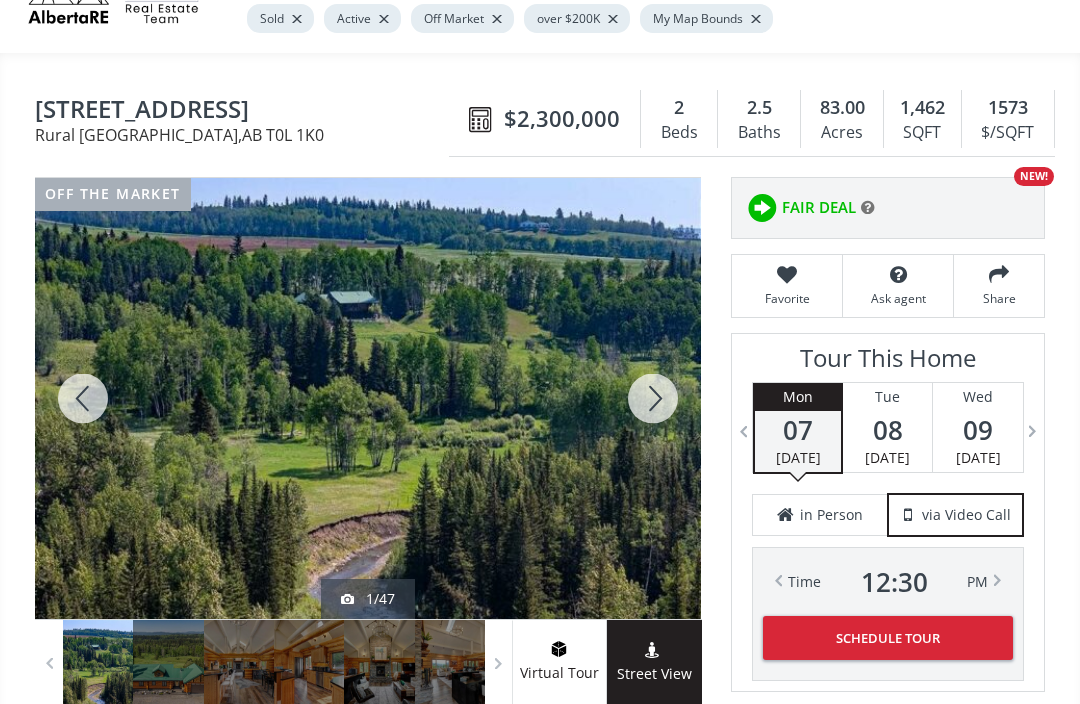 click at bounding box center [653, 398] 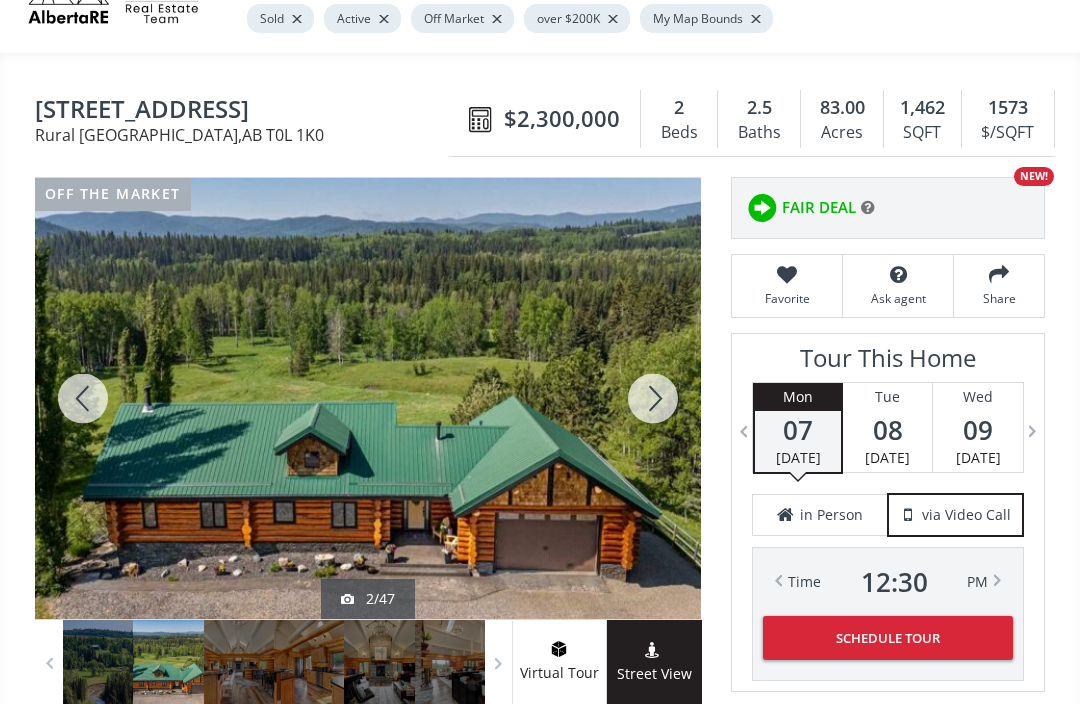 click at bounding box center (653, 398) 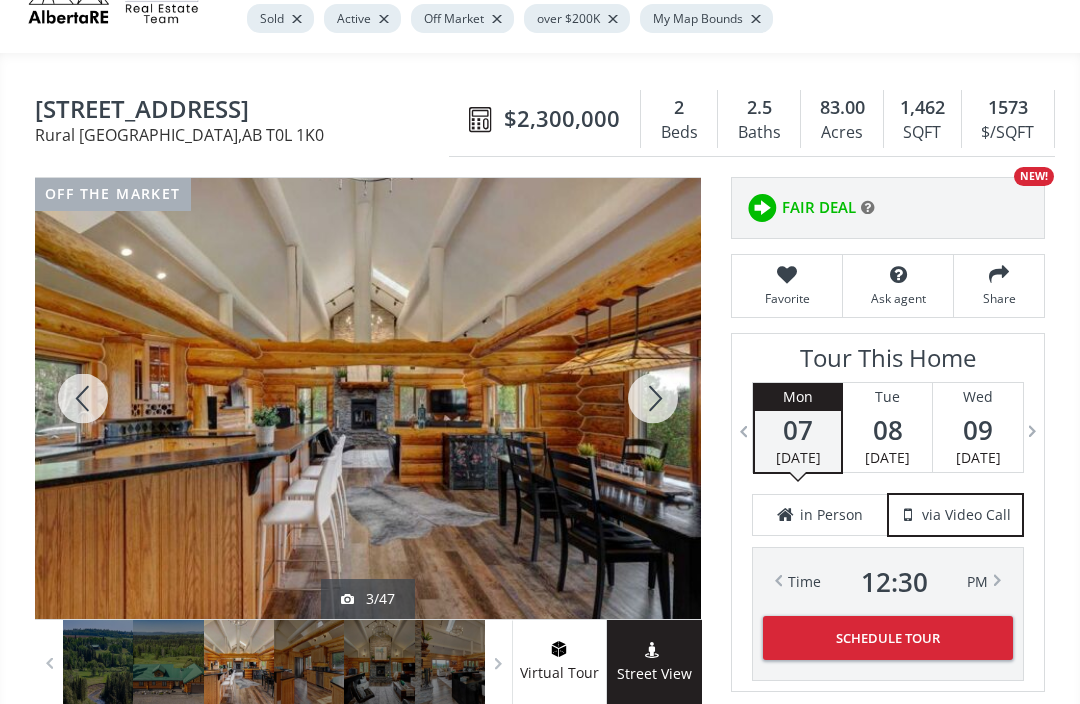 click at bounding box center (653, 398) 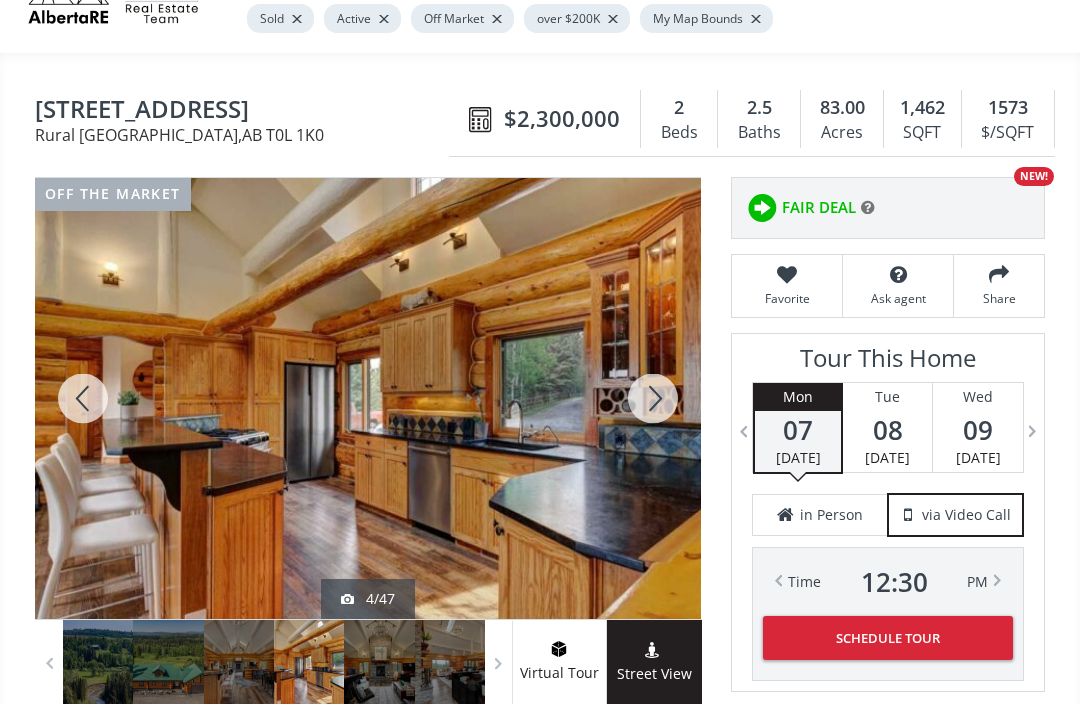 click at bounding box center (653, 398) 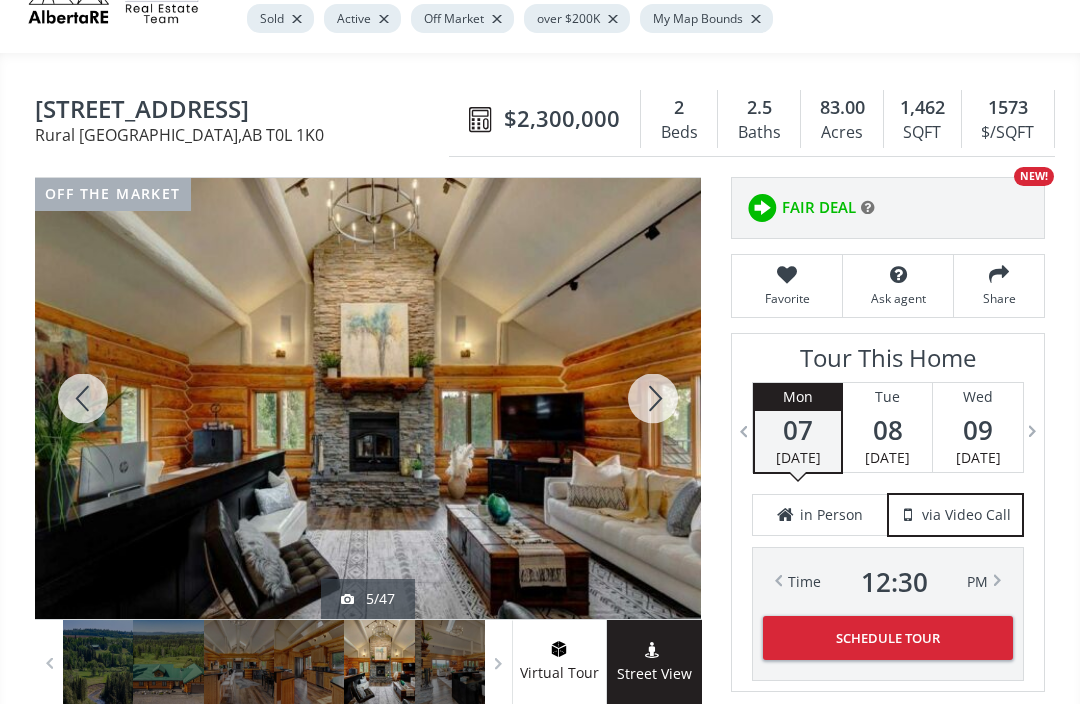 click at bounding box center (653, 398) 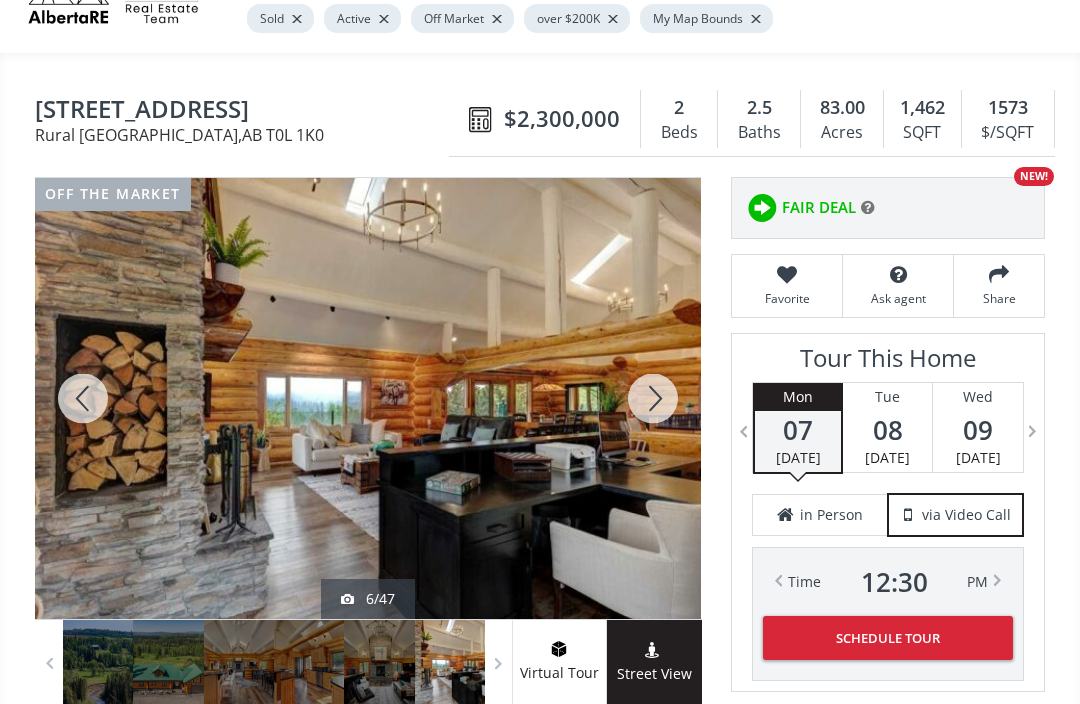 click at bounding box center [653, 398] 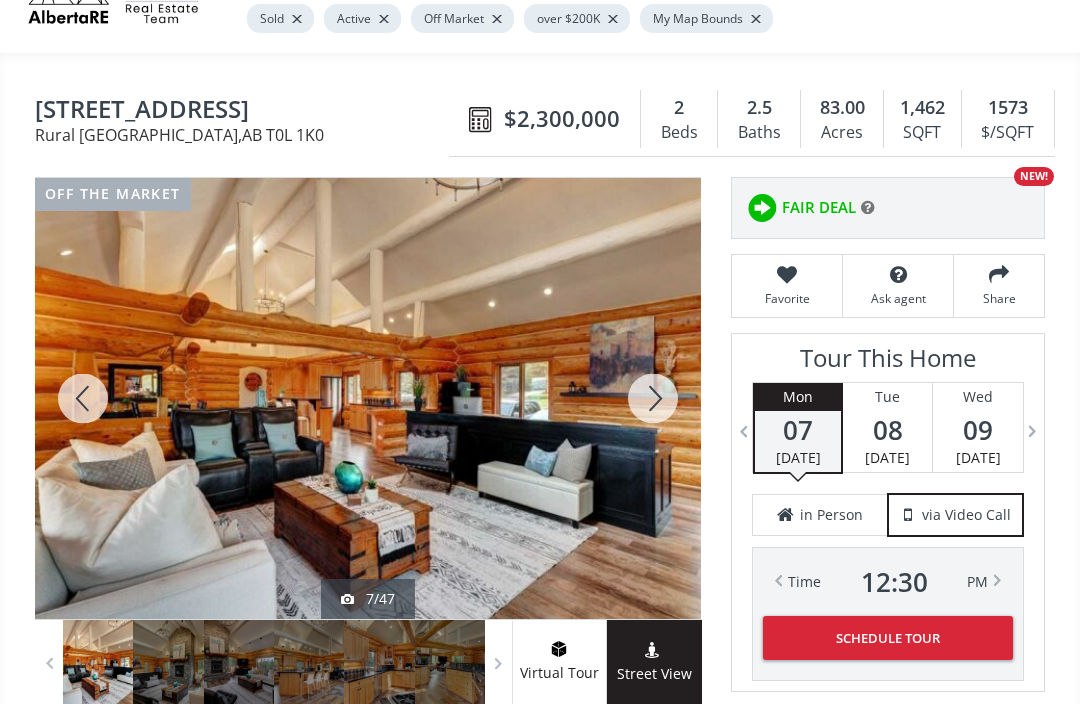 click at bounding box center (653, 398) 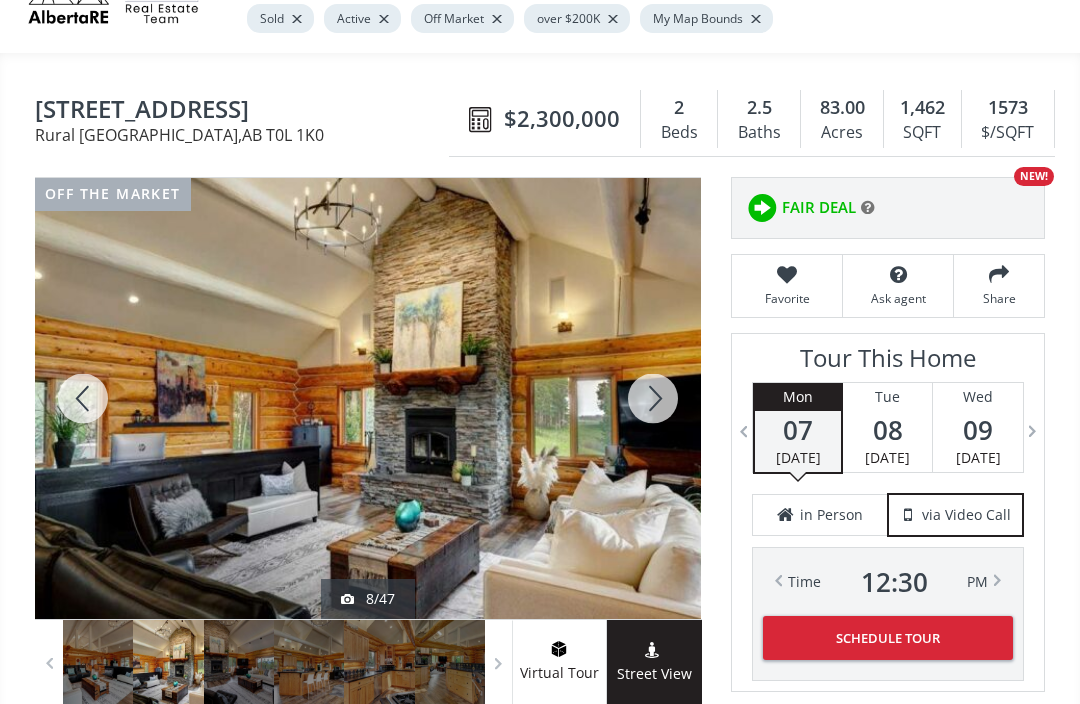 click at bounding box center (653, 398) 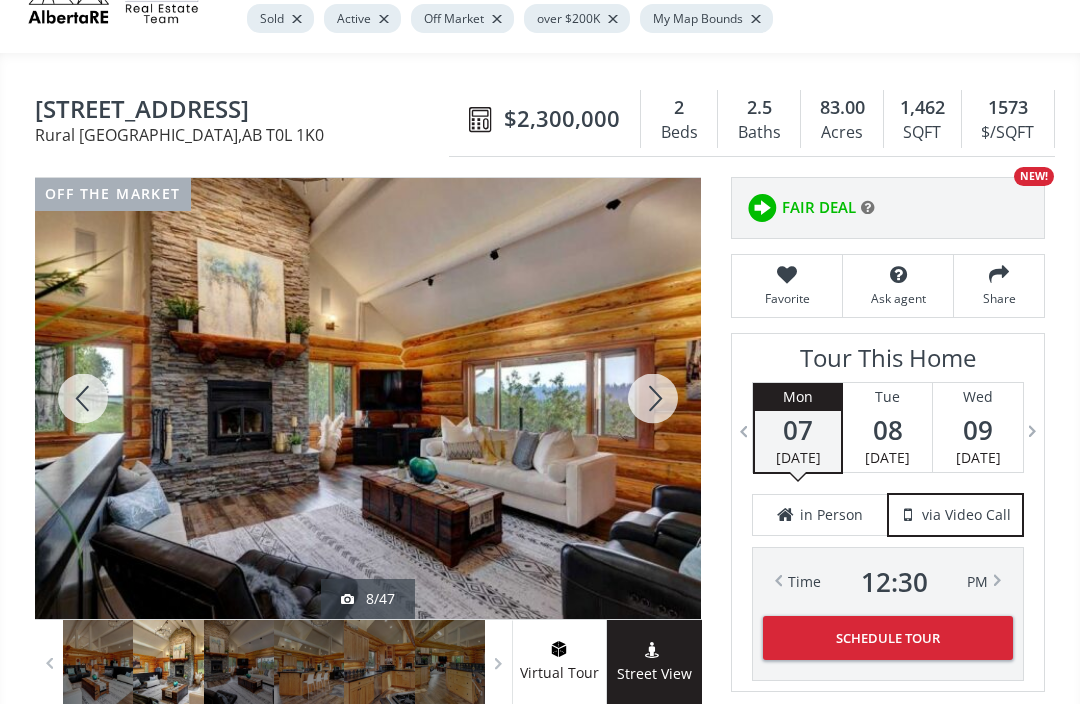 click at bounding box center [653, 398] 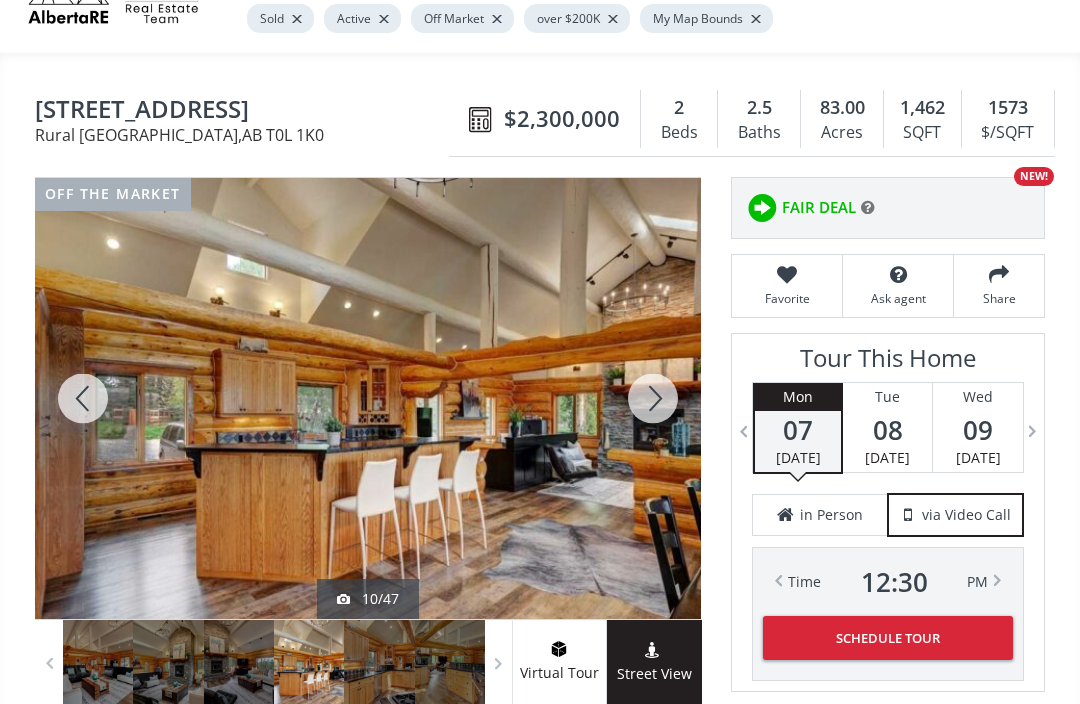 click at bounding box center [653, 398] 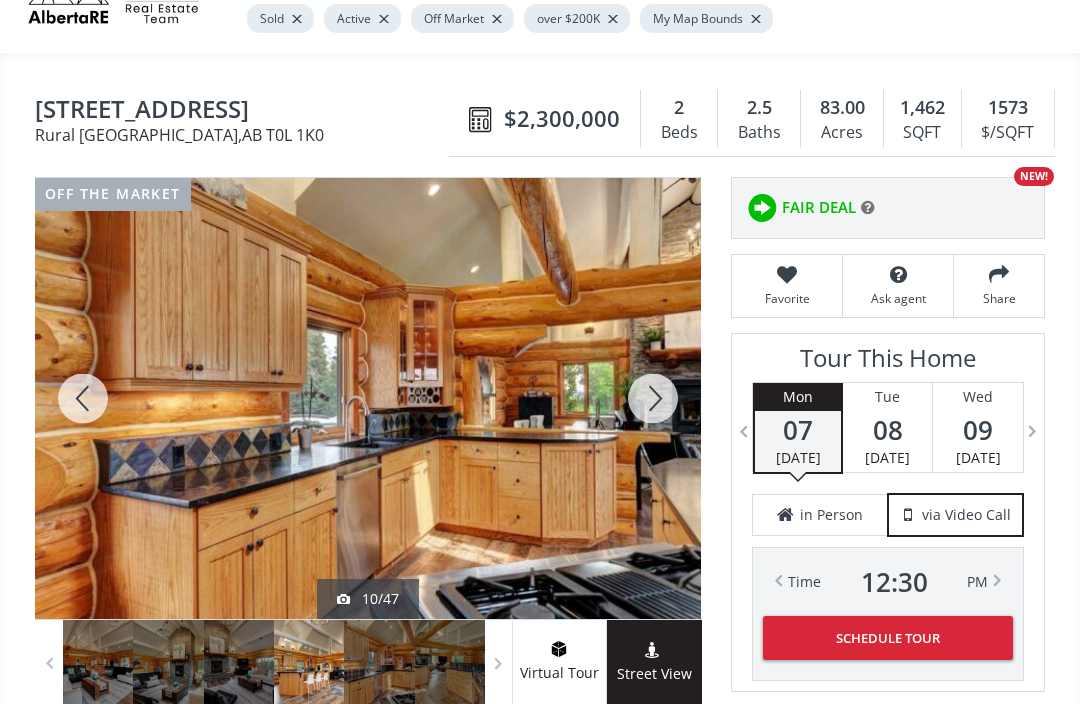 click at bounding box center [653, 398] 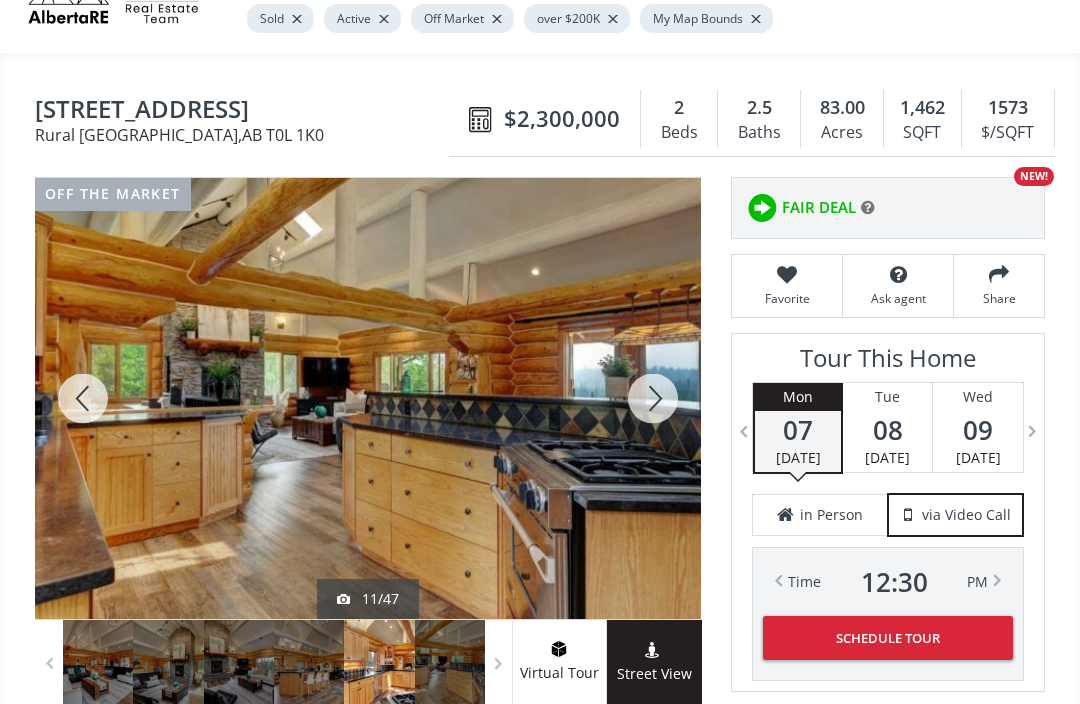 click at bounding box center (653, 398) 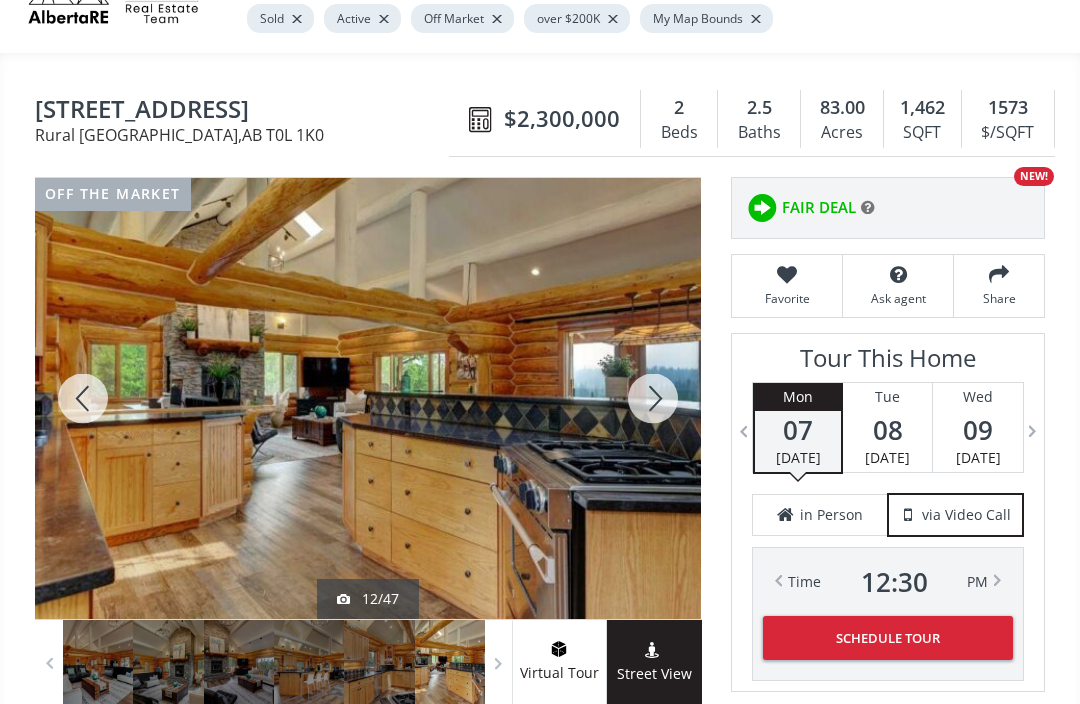 click at bounding box center (653, 398) 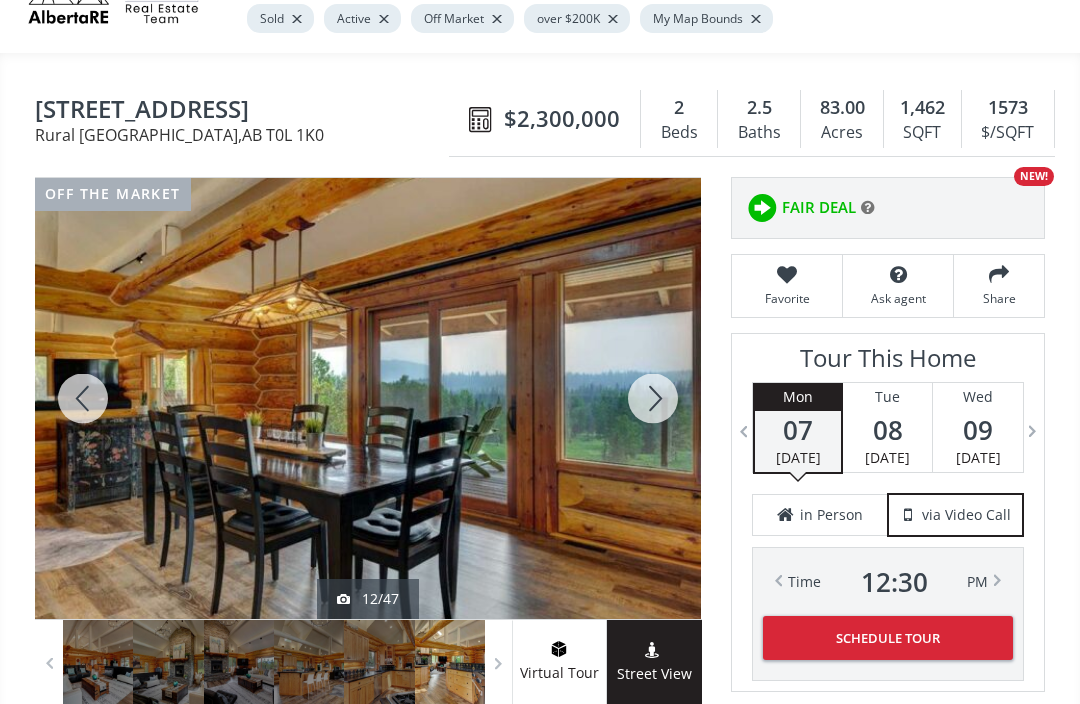 click at bounding box center (653, 398) 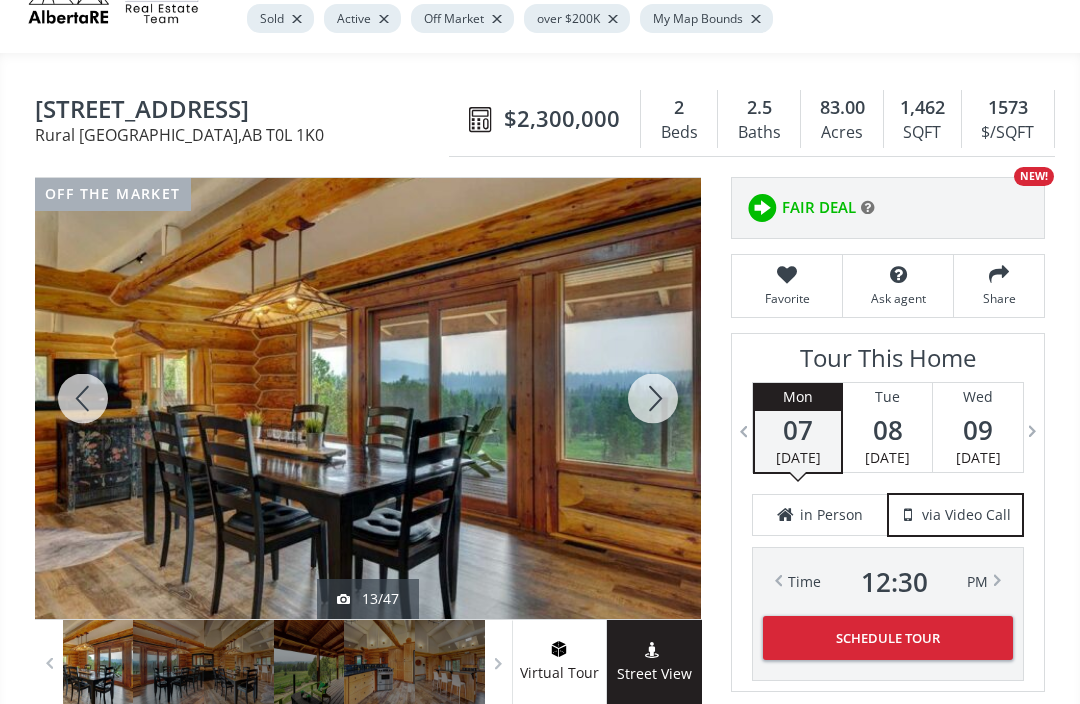 click at bounding box center (653, 398) 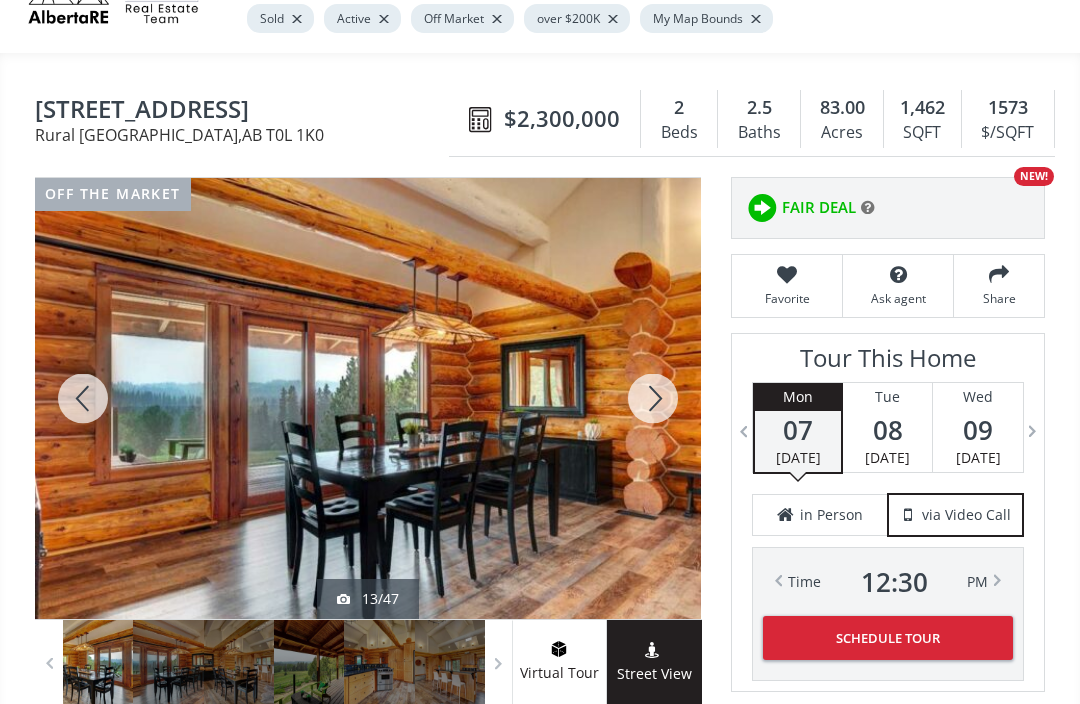 click at bounding box center (653, 398) 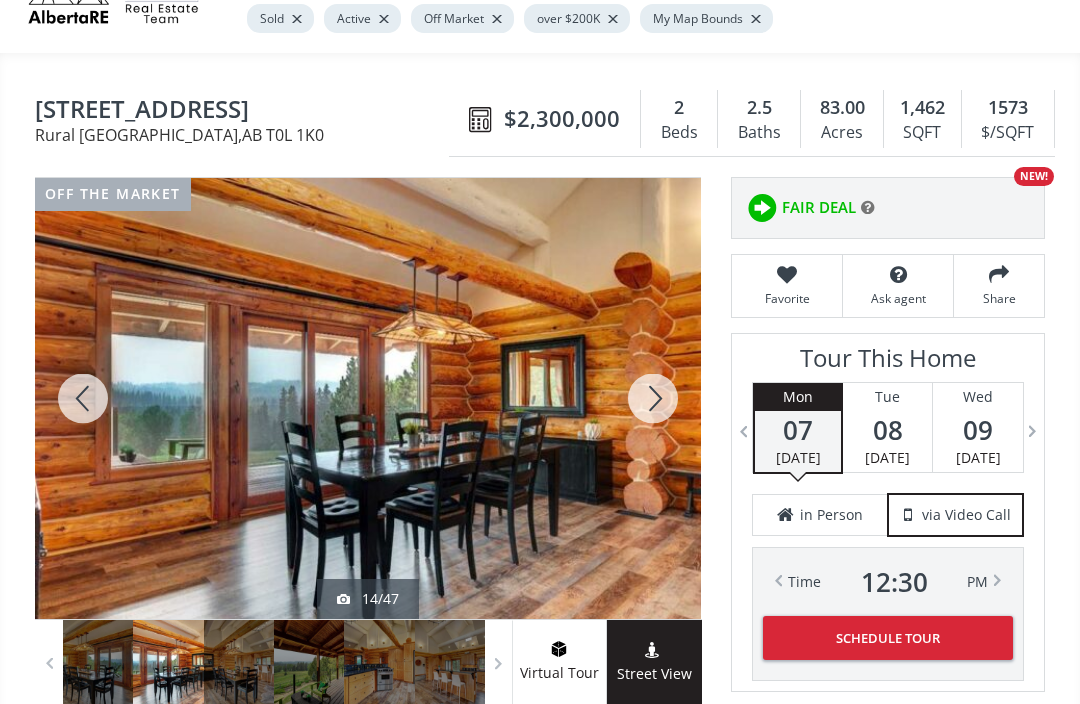 click at bounding box center [653, 398] 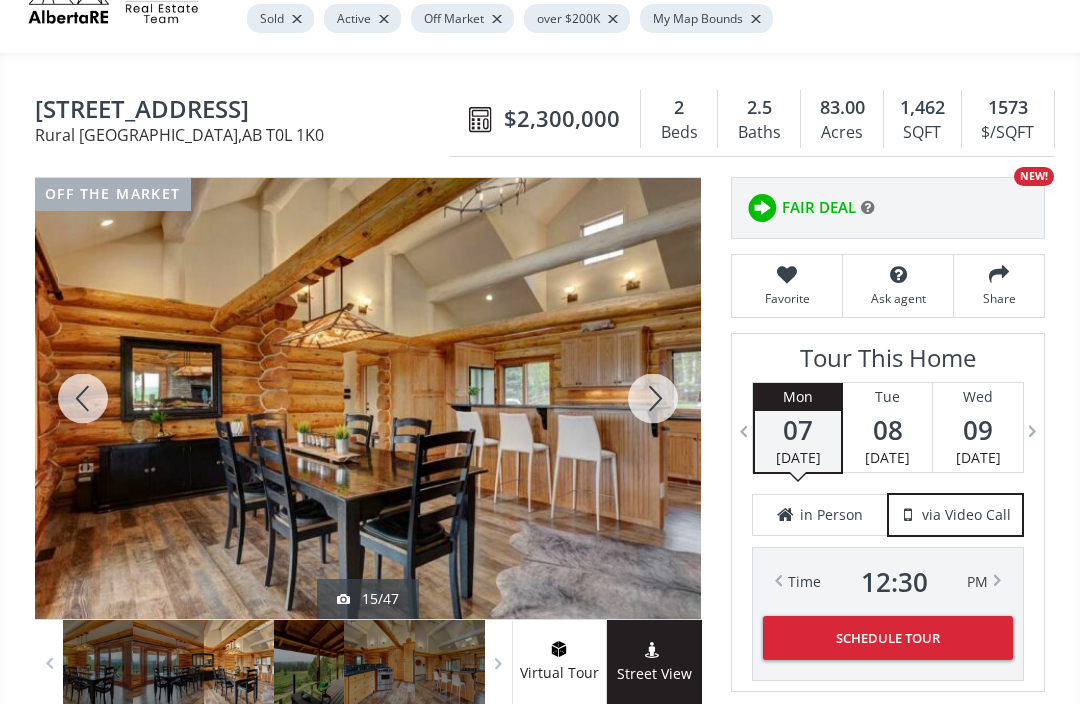 click at bounding box center (653, 398) 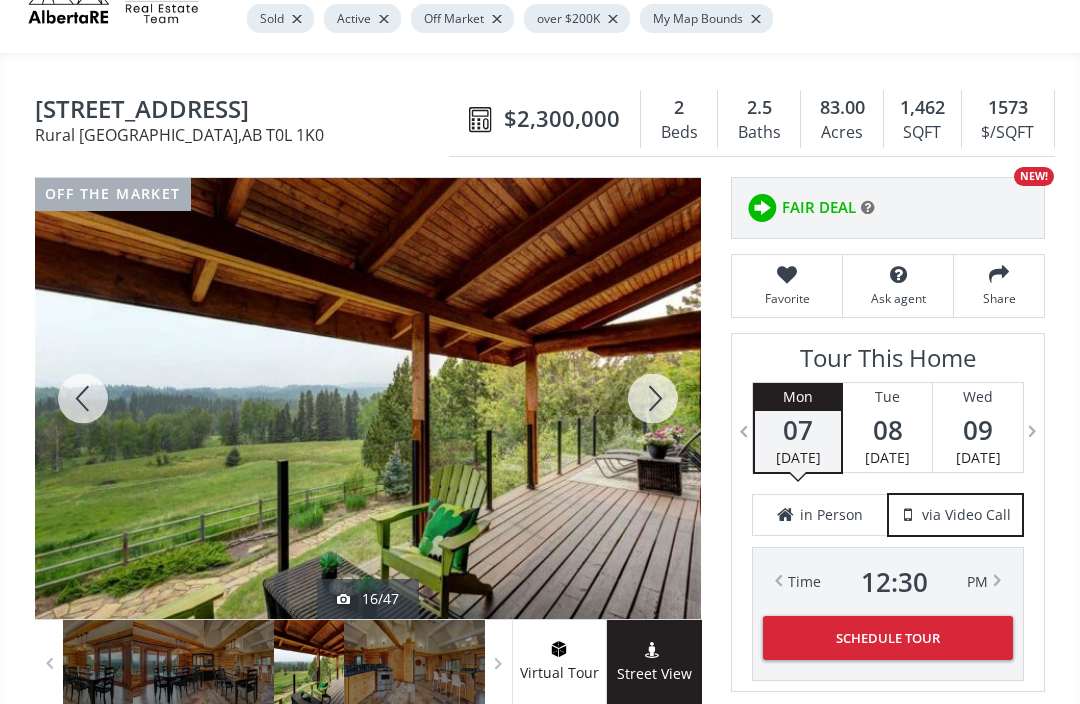 click at bounding box center (653, 398) 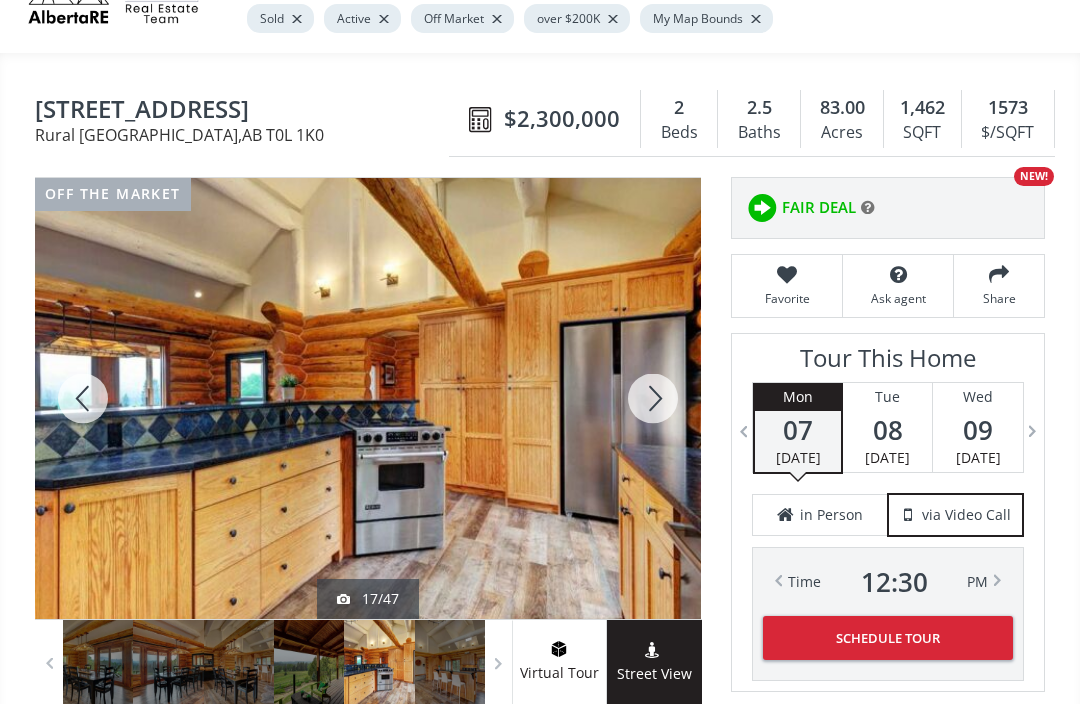 click at bounding box center [653, 398] 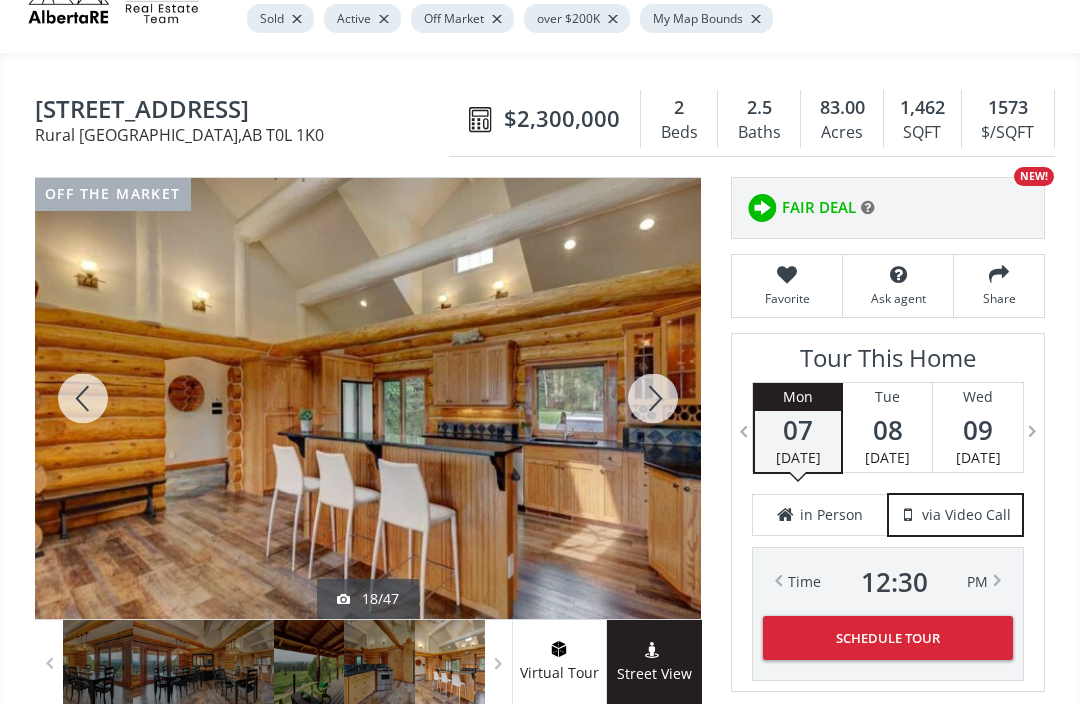 click at bounding box center (653, 398) 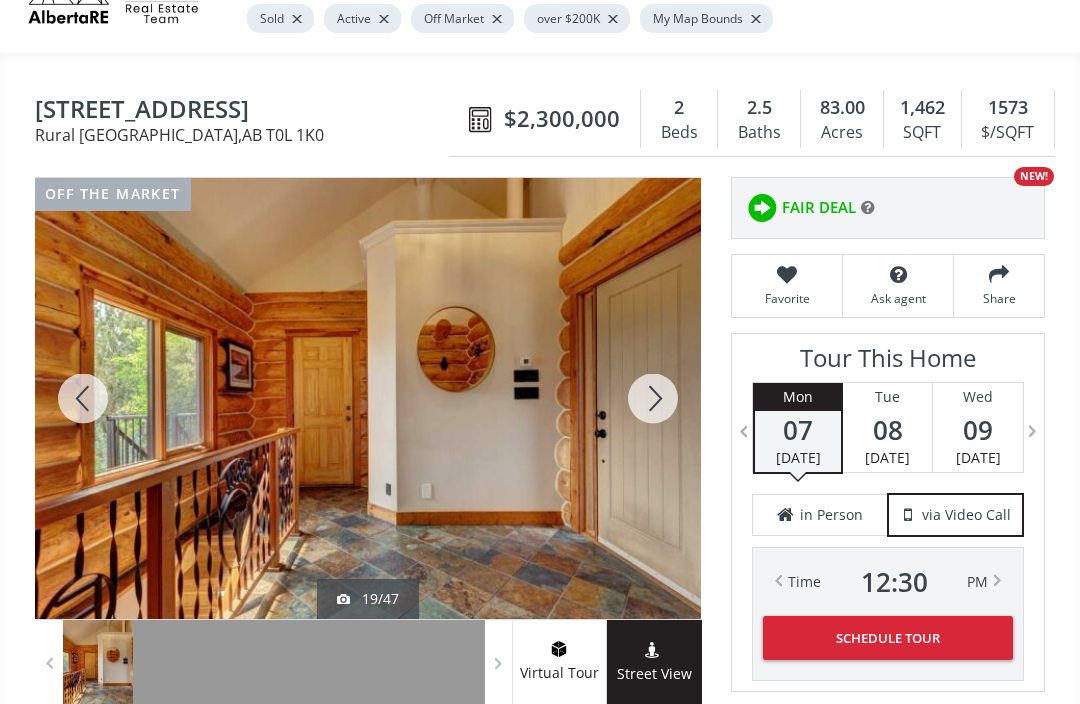 click at bounding box center [653, 398] 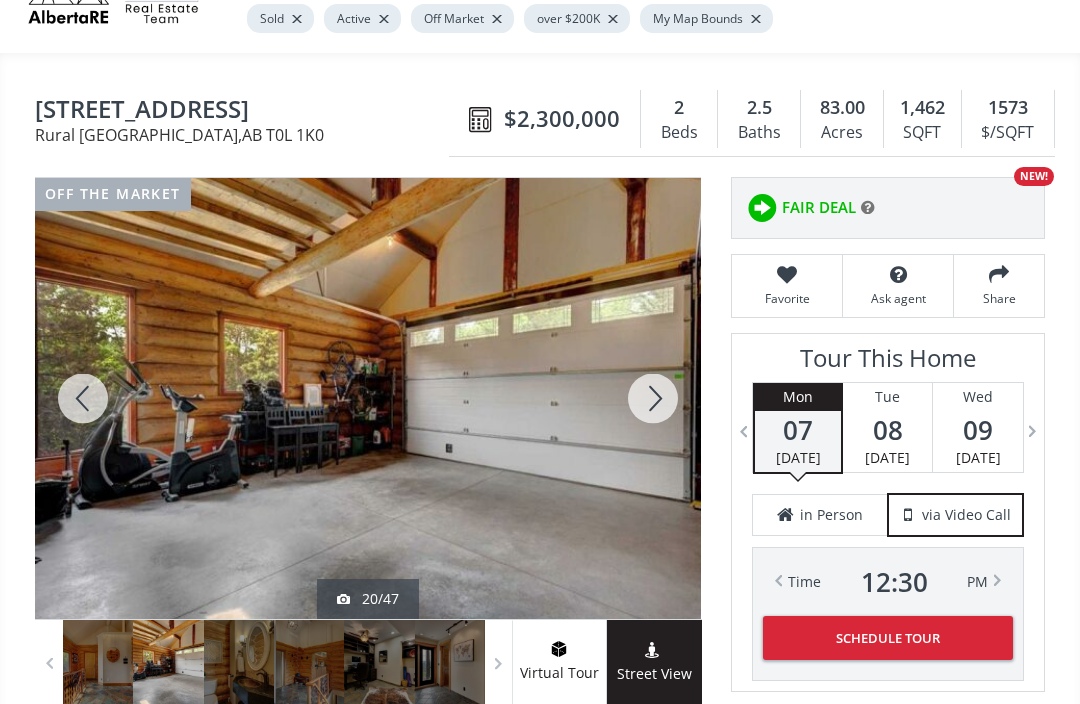 click at bounding box center (653, 398) 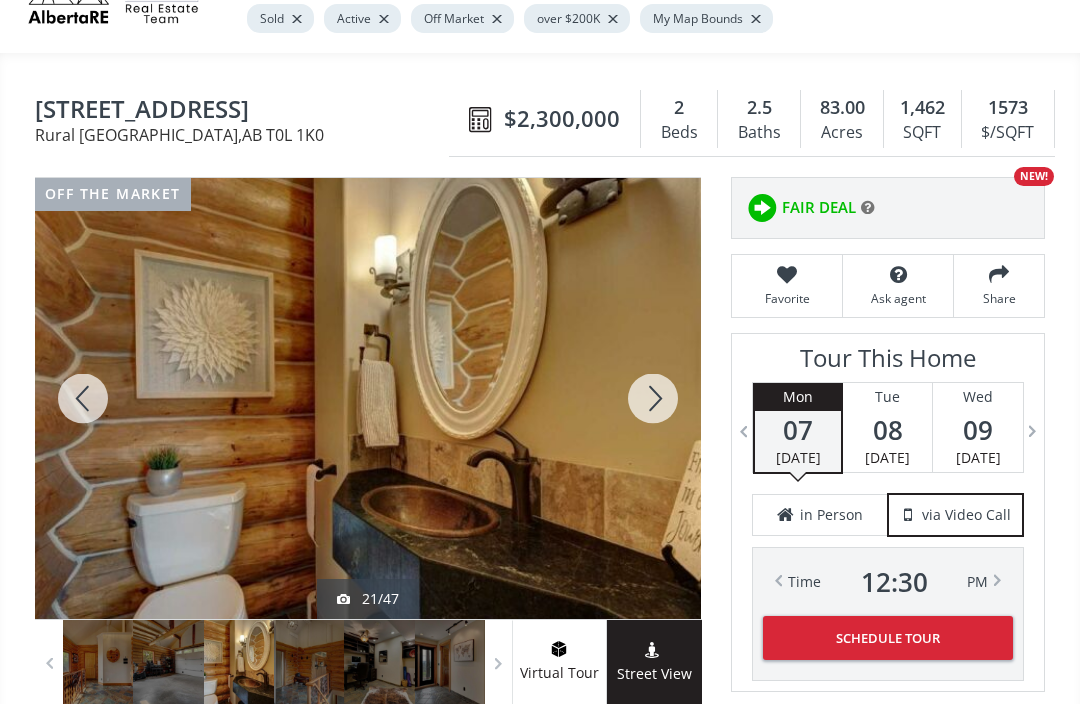 click at bounding box center [653, 398] 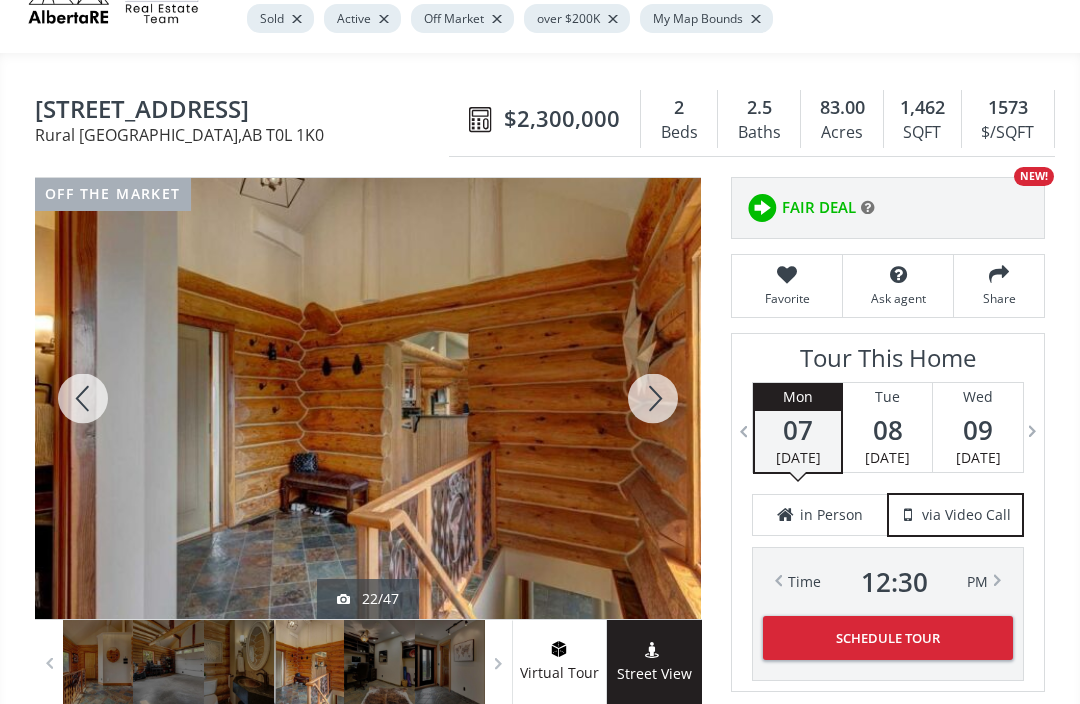 click at bounding box center [653, 398] 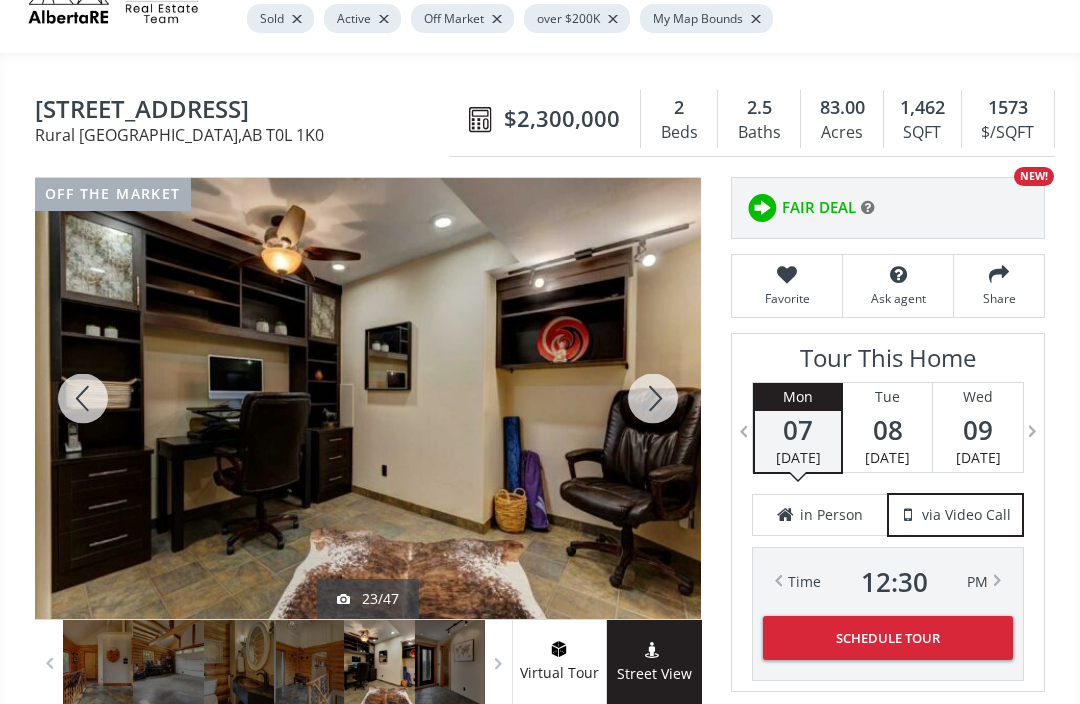 click at bounding box center (653, 398) 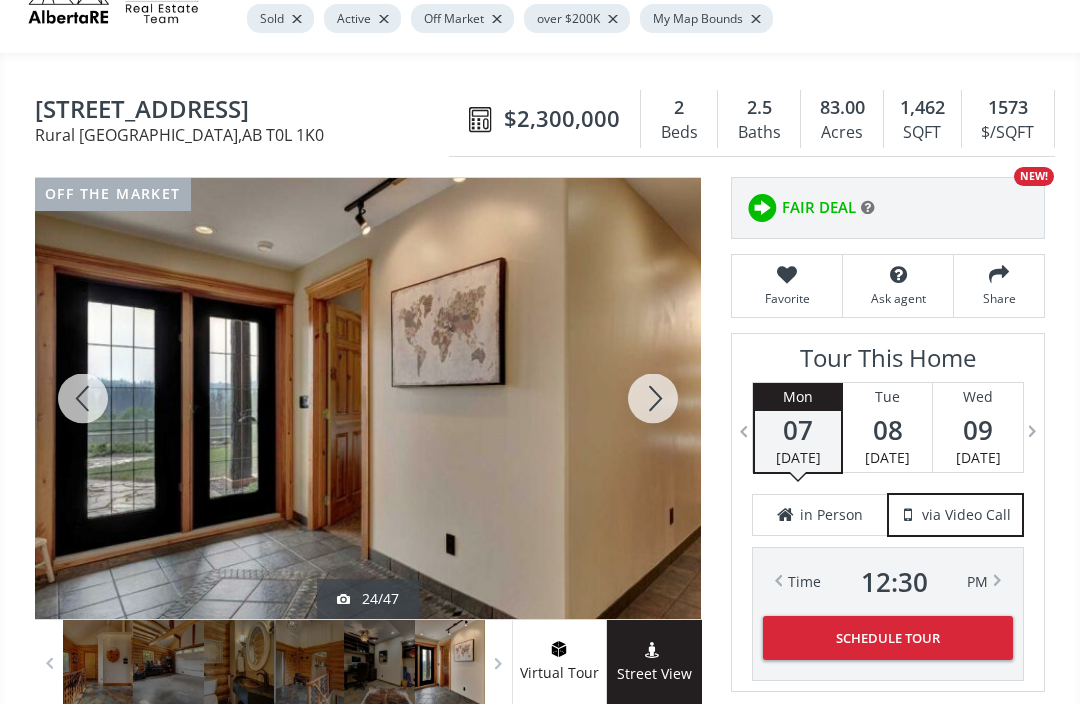 click at bounding box center [653, 398] 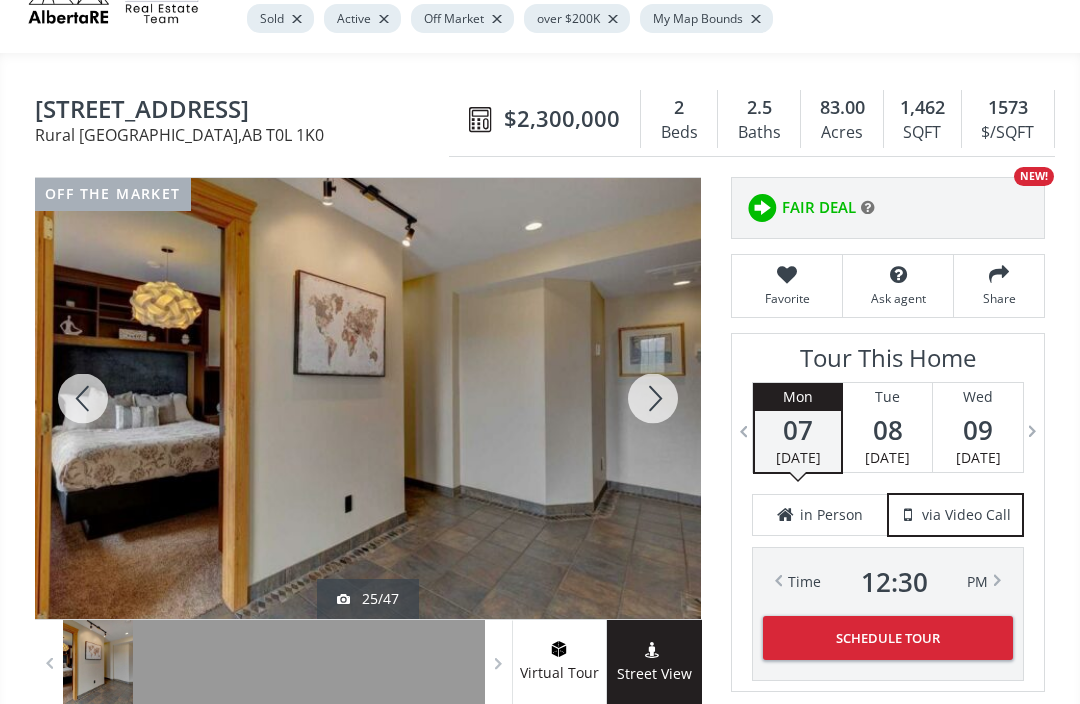 click at bounding box center (653, 398) 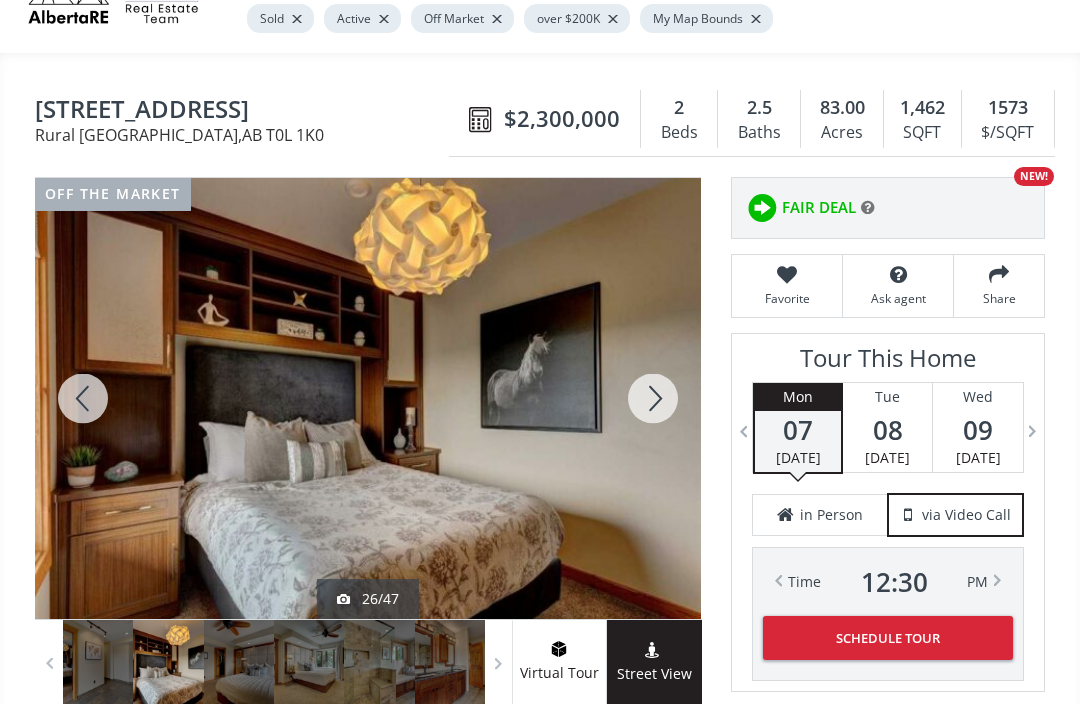 click at bounding box center [653, 398] 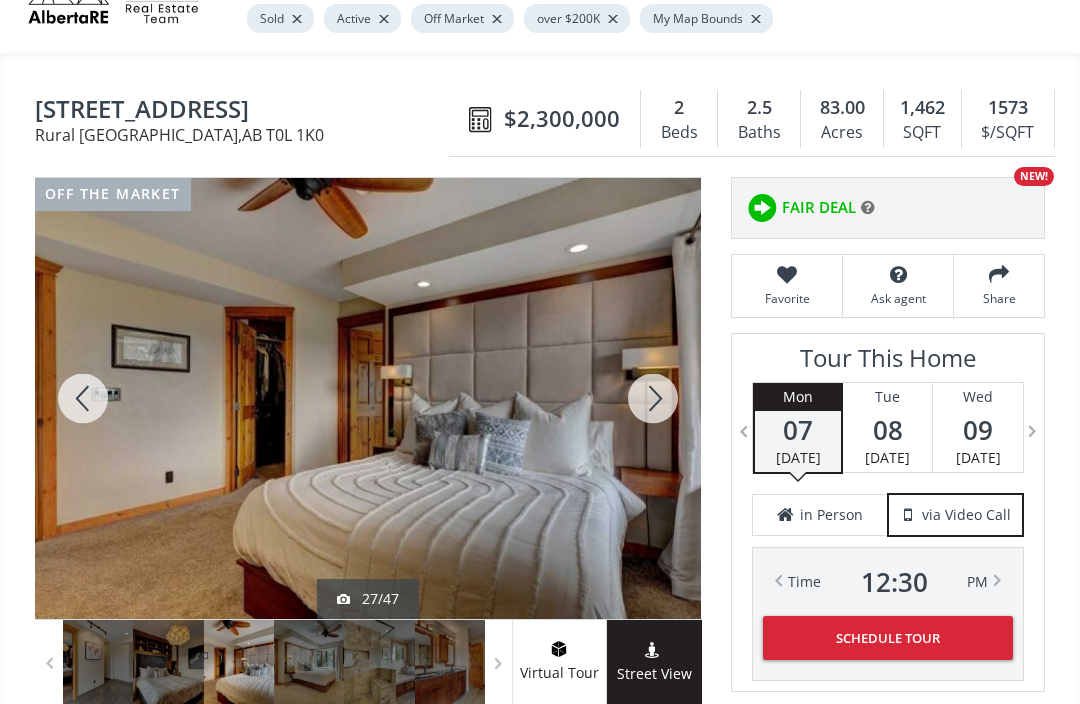 click at bounding box center (653, 398) 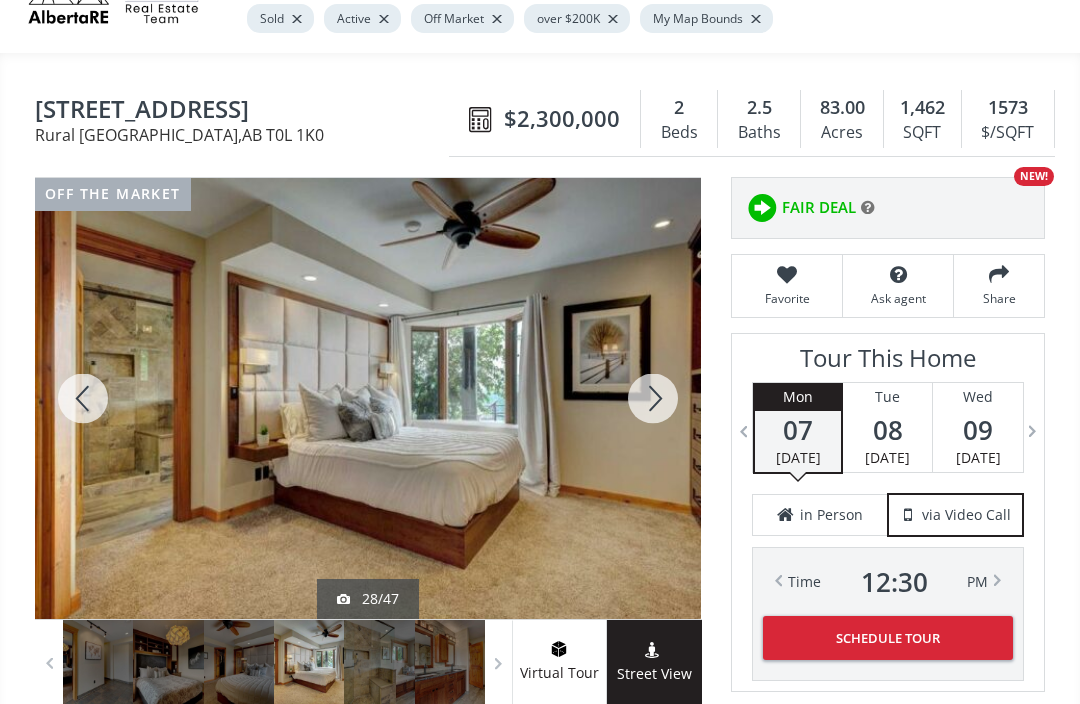 click at bounding box center (653, 398) 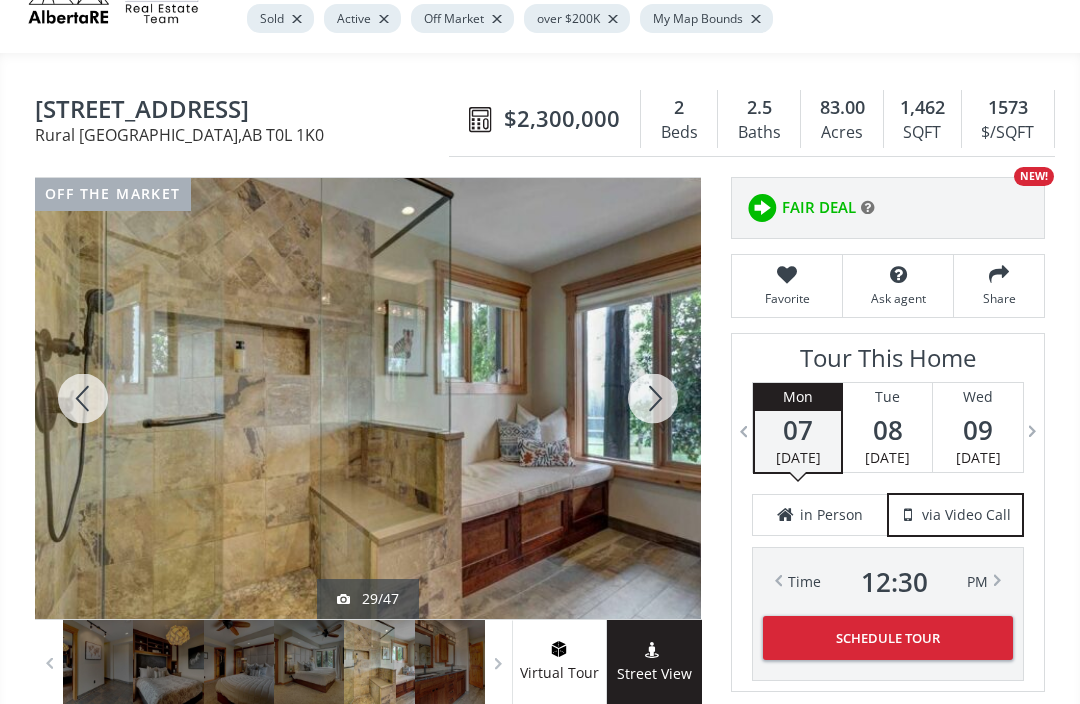 click at bounding box center [653, 398] 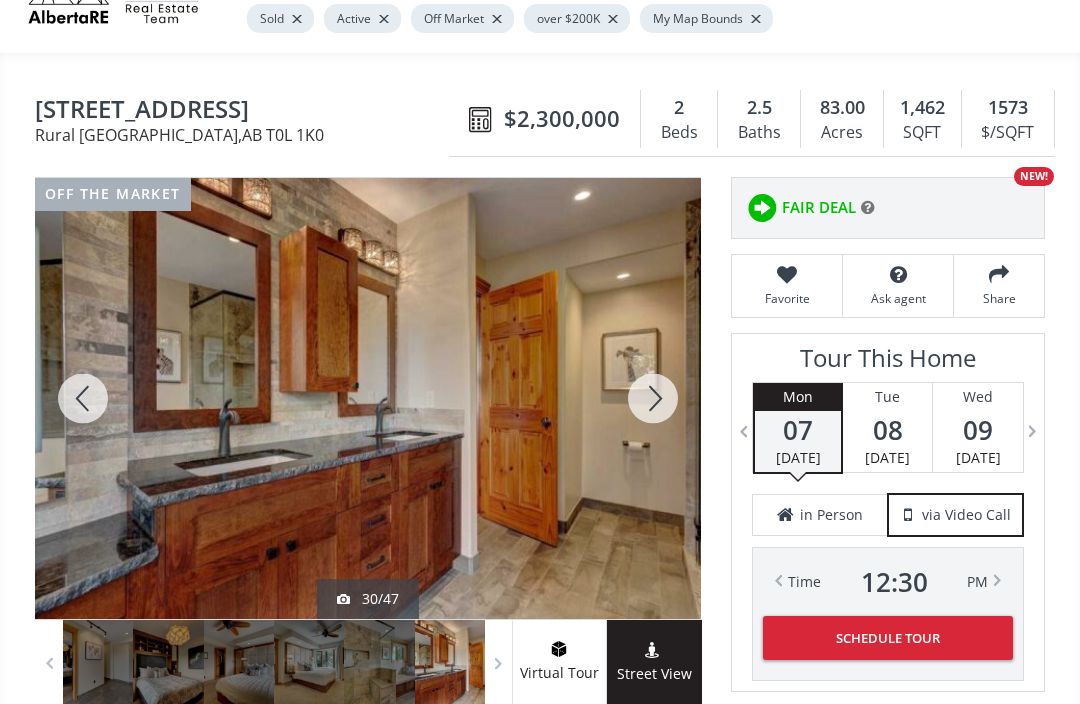 click at bounding box center [653, 398] 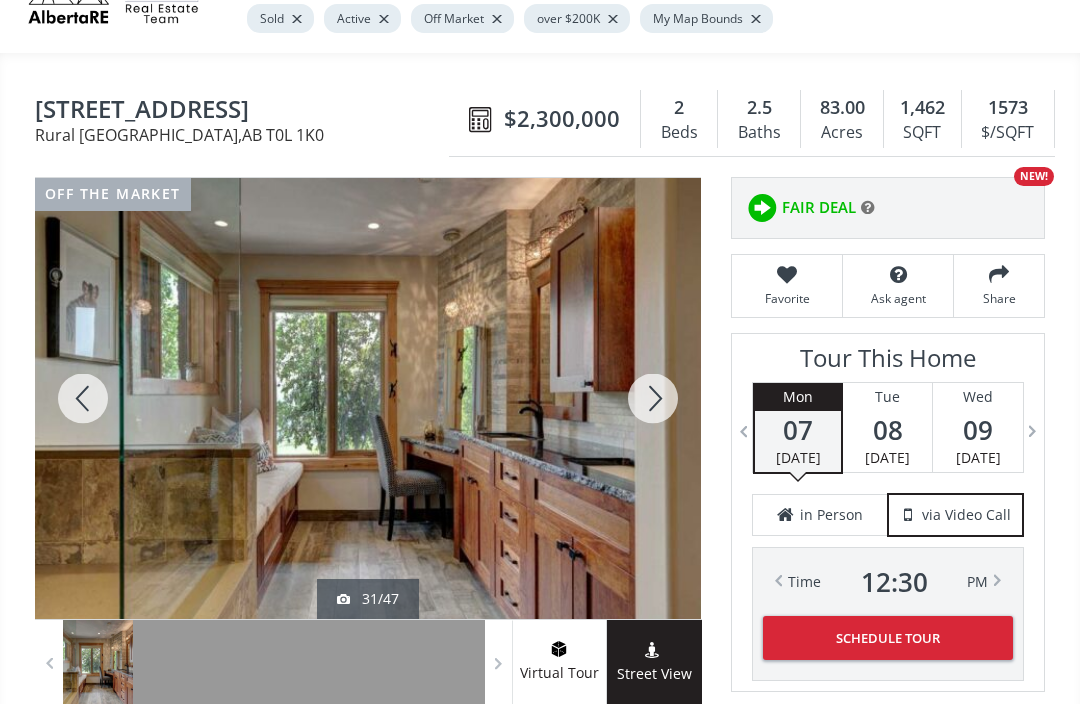 click at bounding box center (653, 398) 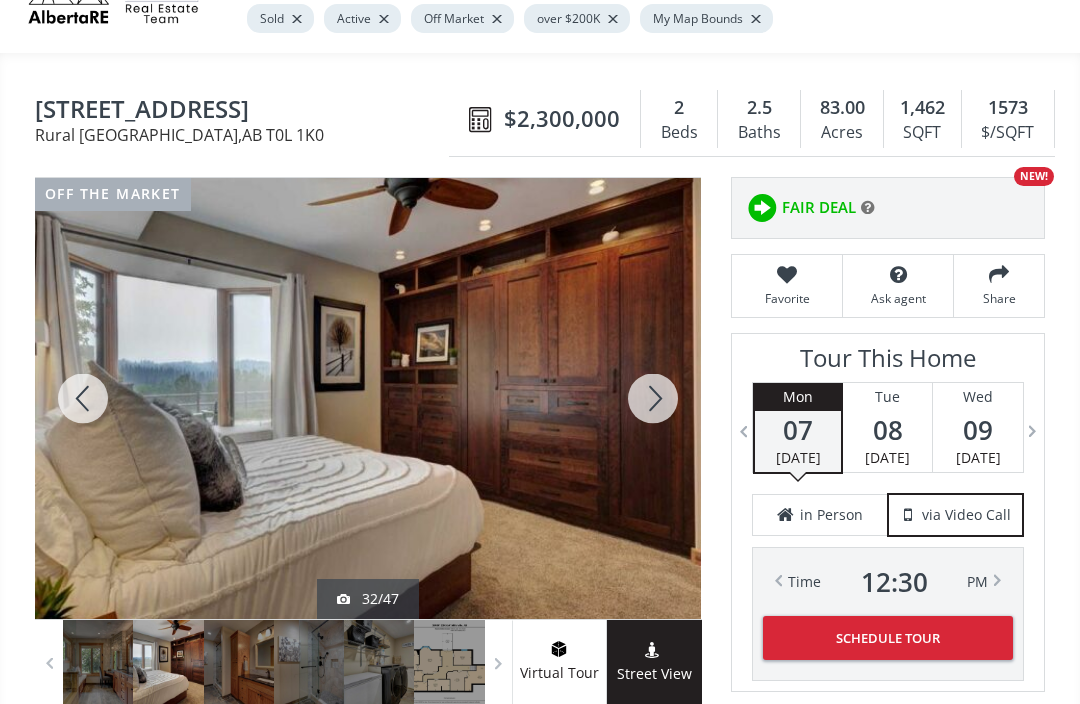 click at bounding box center (653, 398) 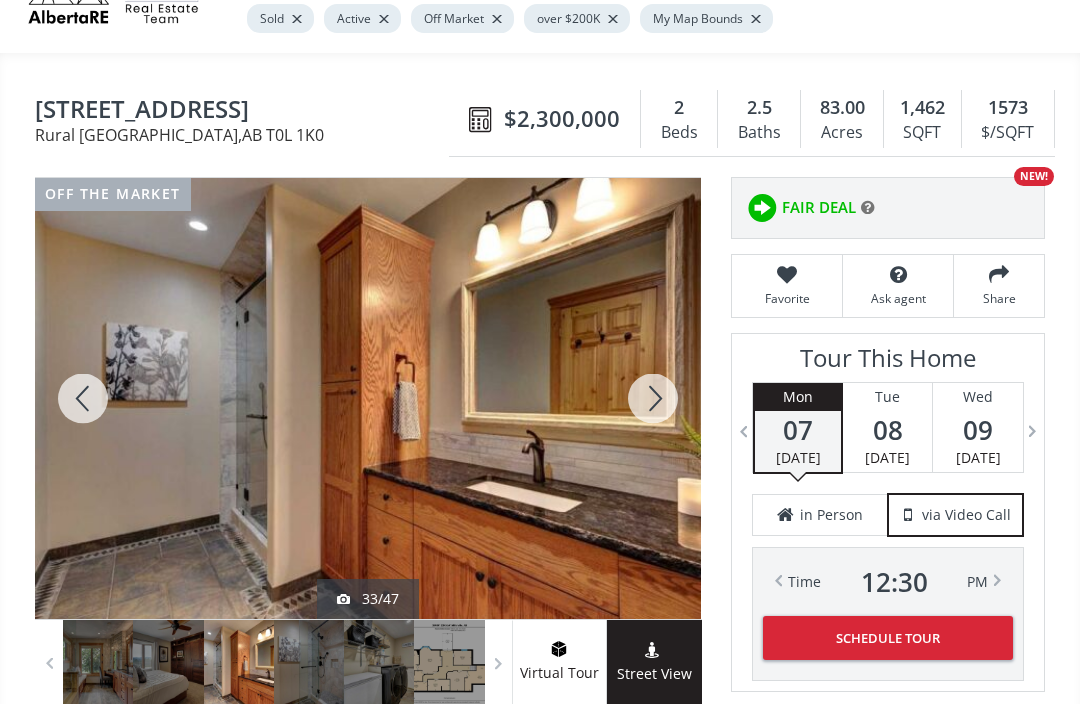 click at bounding box center [653, 398] 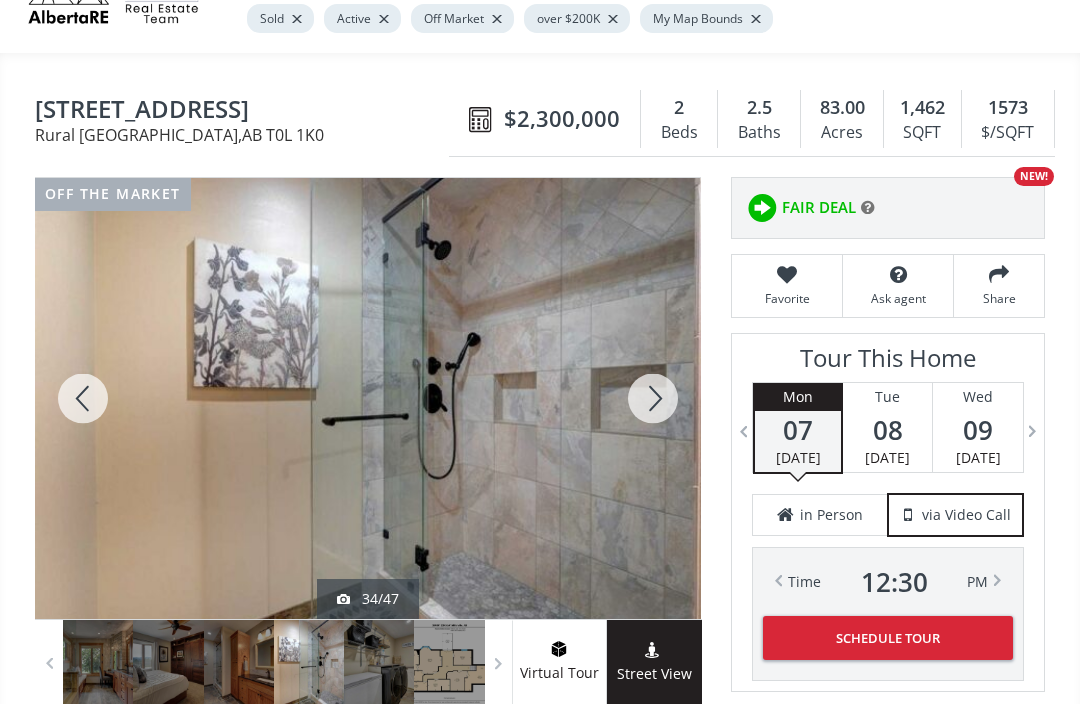 click at bounding box center [653, 398] 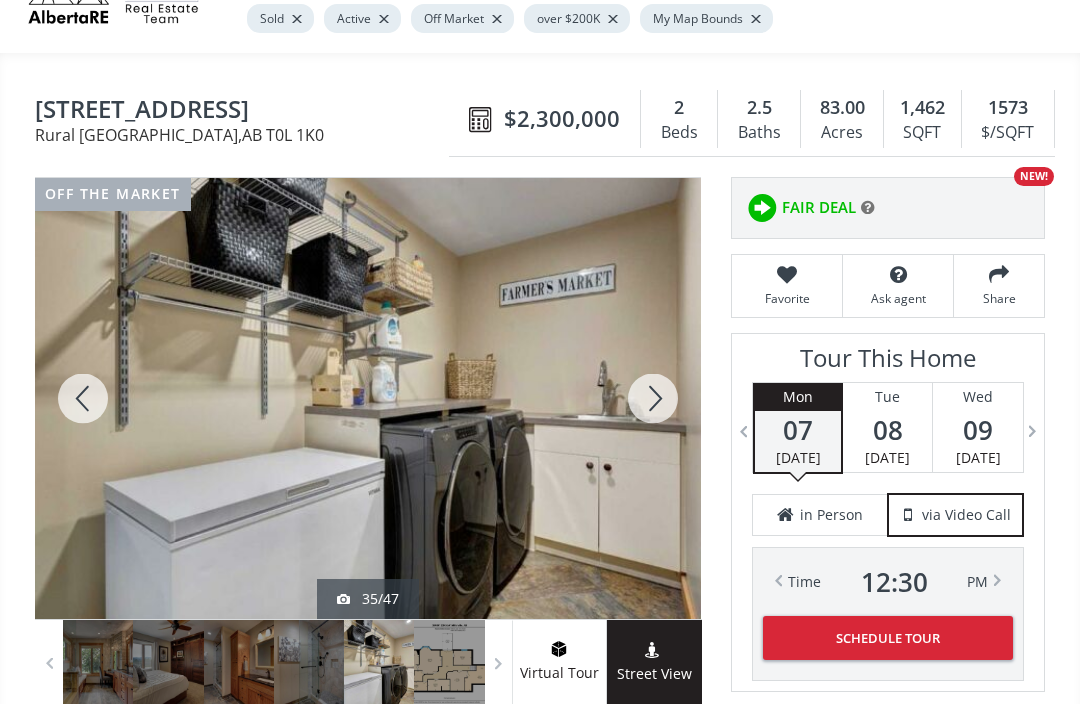 click at bounding box center (653, 398) 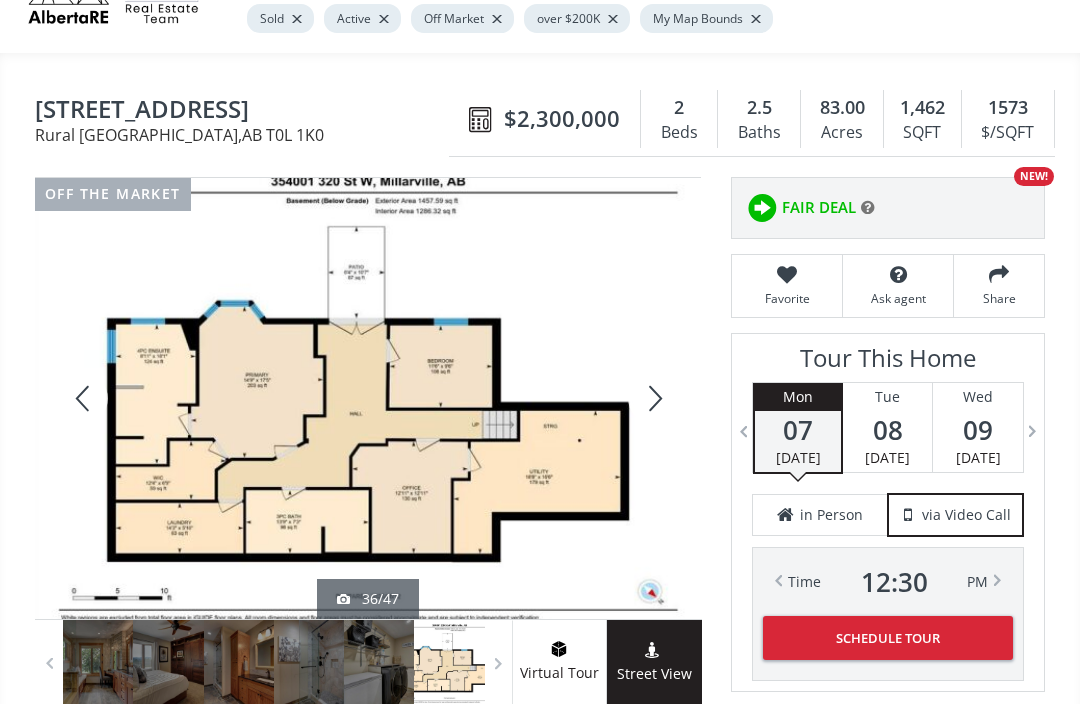 click at bounding box center (653, 398) 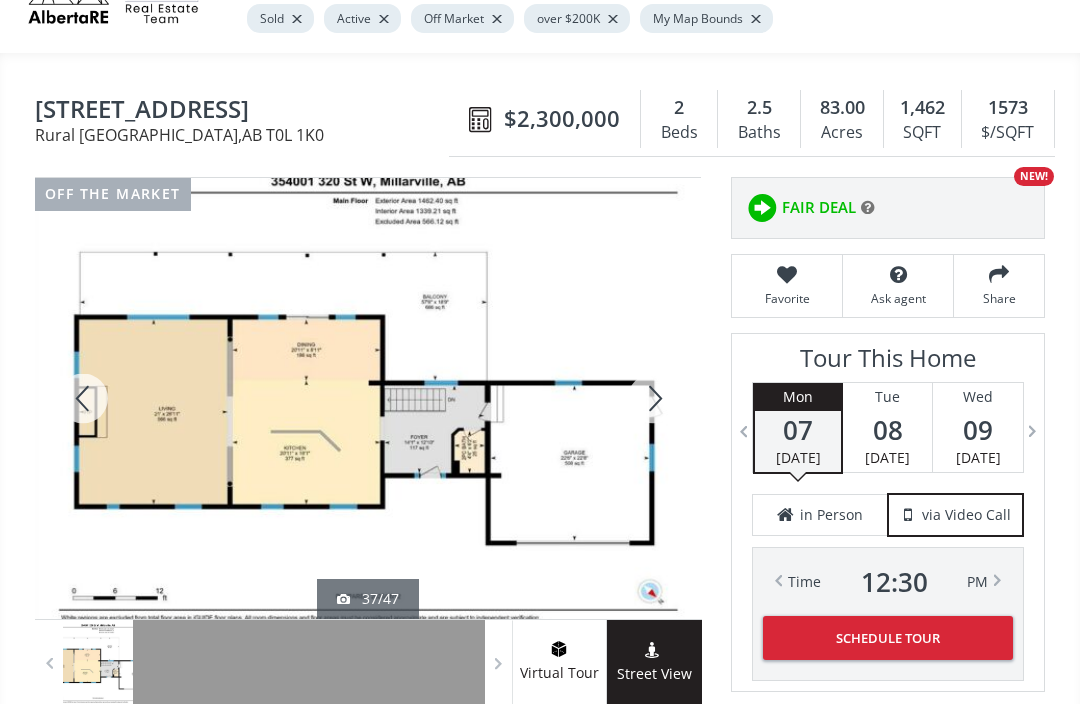 click at bounding box center (653, 398) 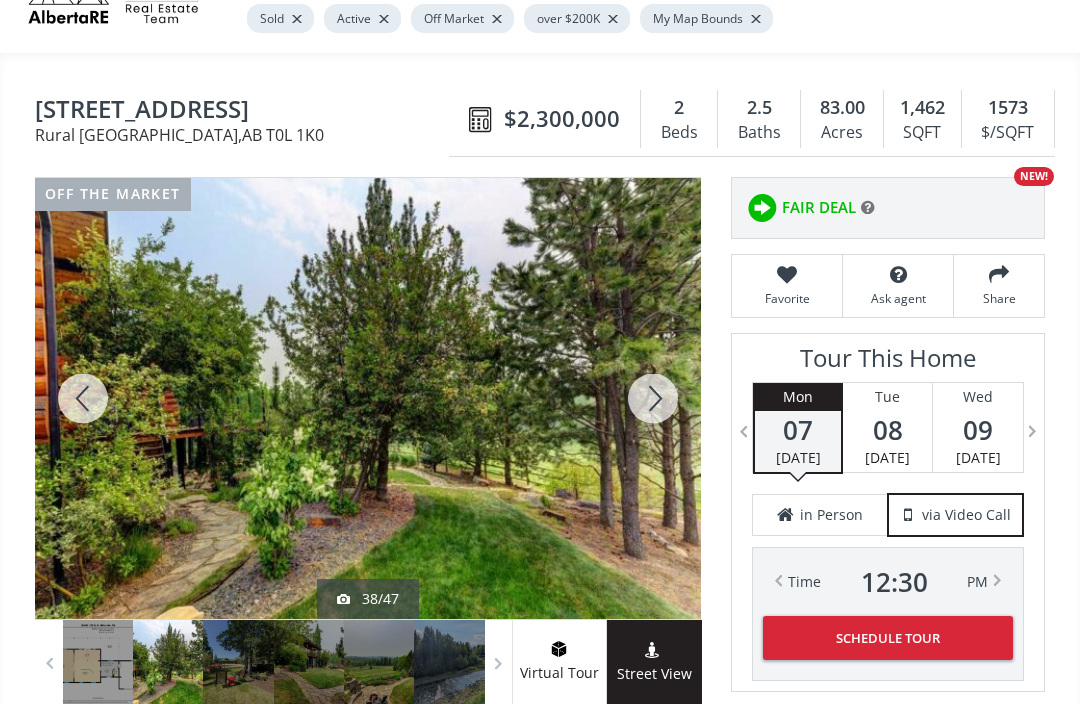 click at bounding box center (653, 398) 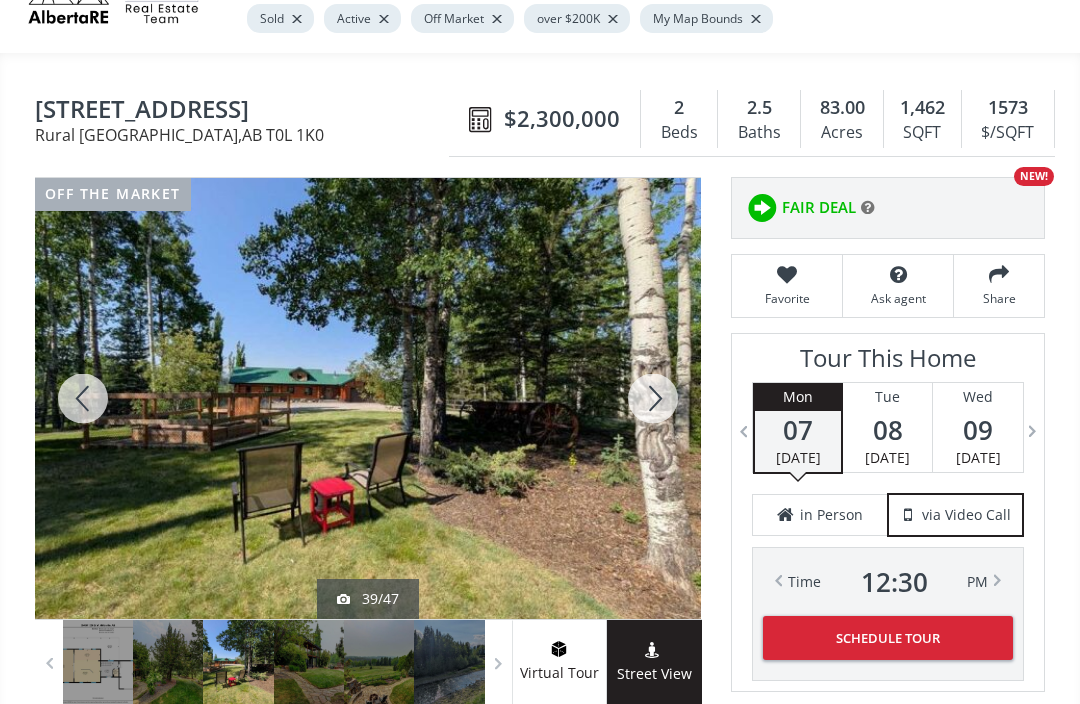 click at bounding box center (653, 398) 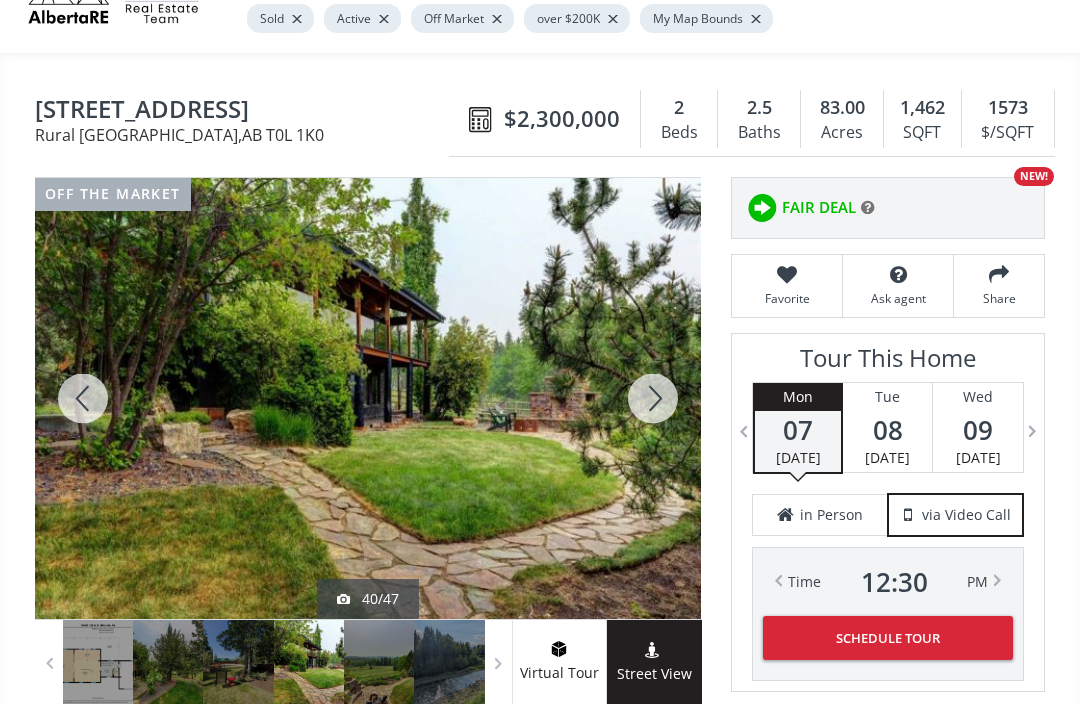 click at bounding box center [653, 398] 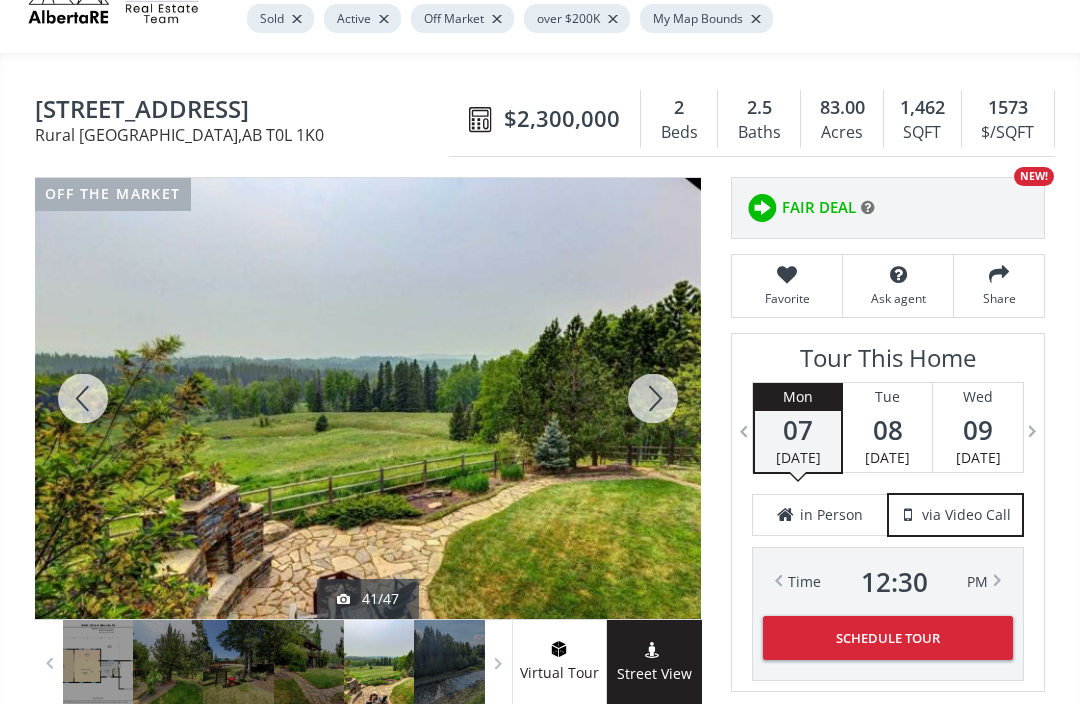 click at bounding box center (653, 398) 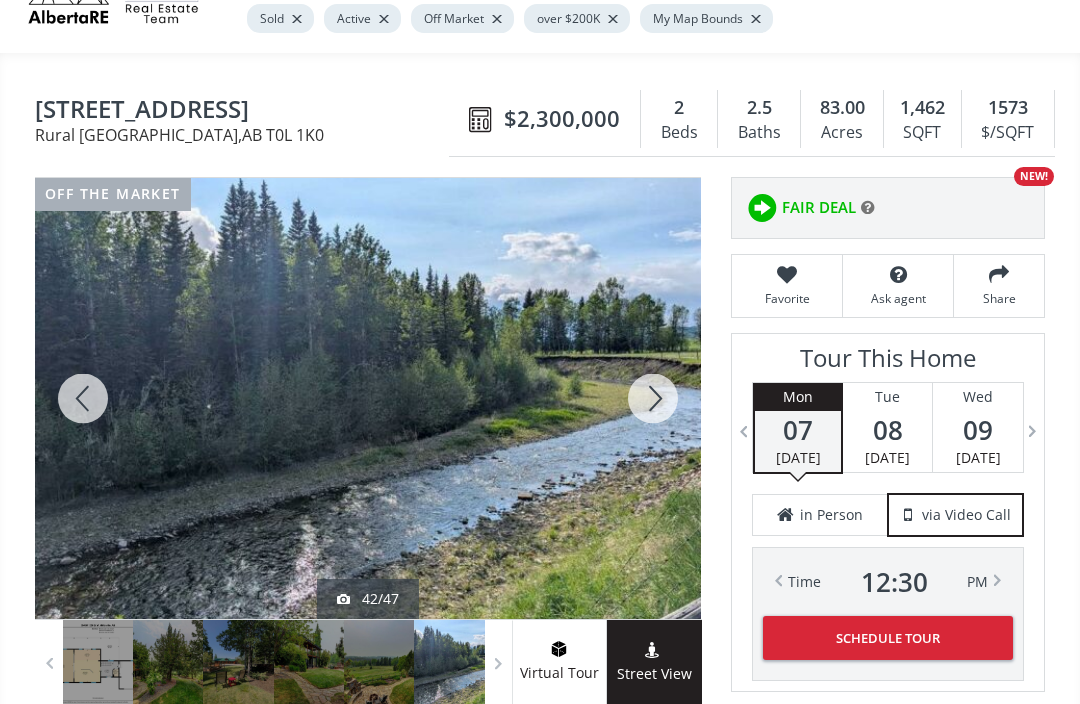 click at bounding box center [653, 398] 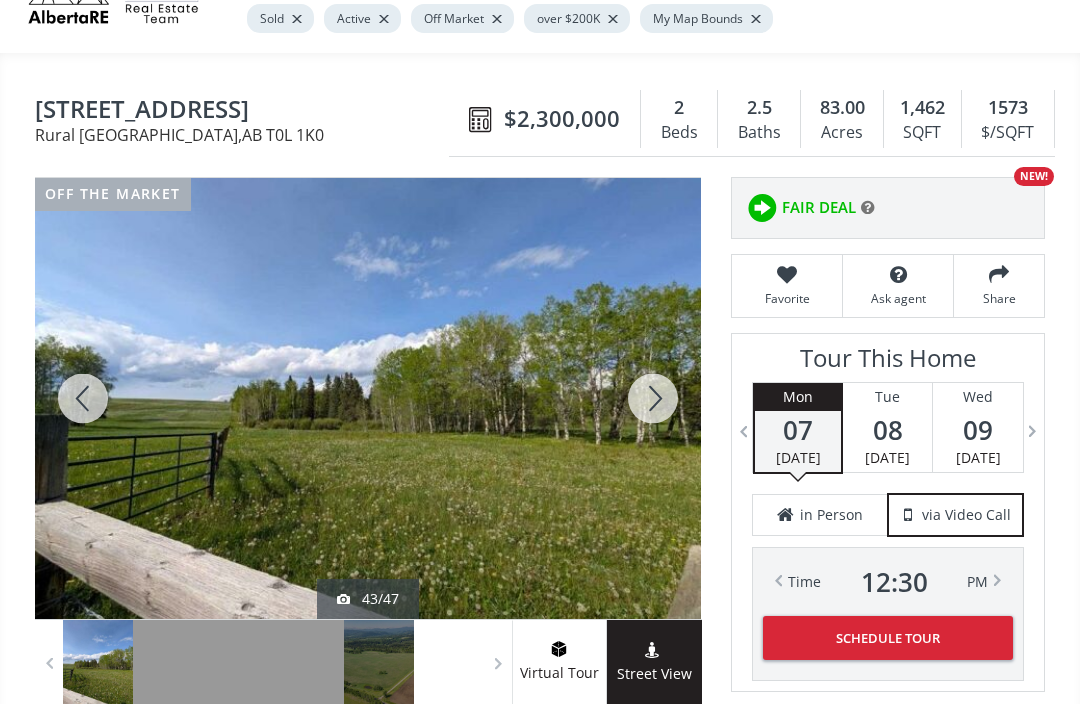 click at bounding box center (653, 398) 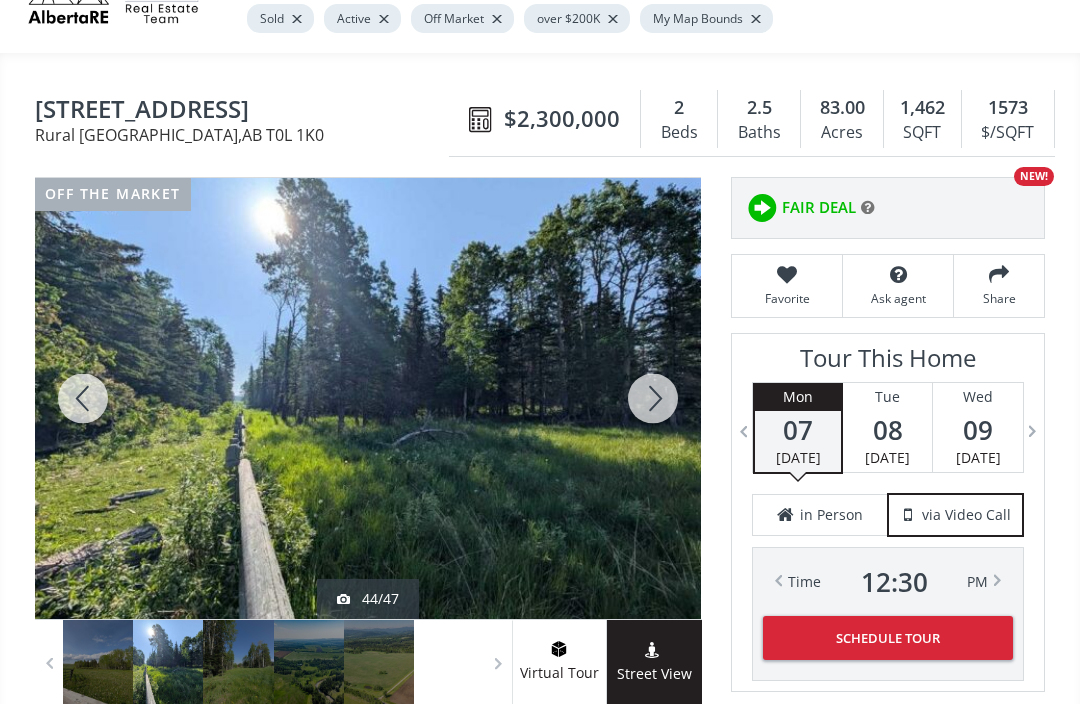 click at bounding box center (653, 398) 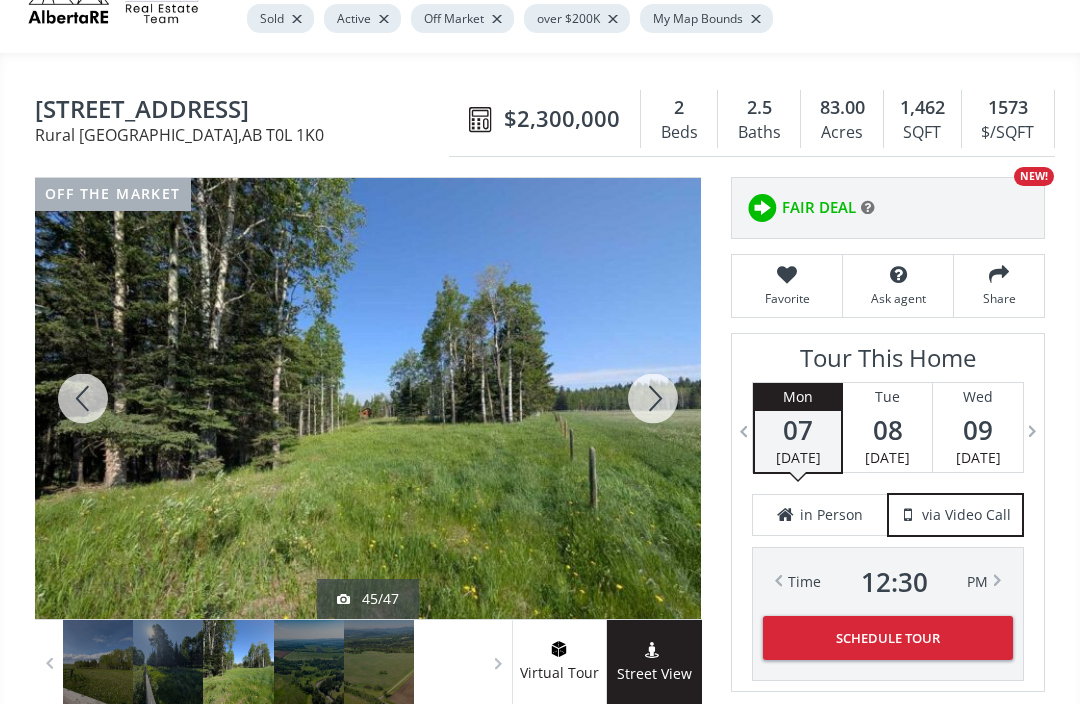 click at bounding box center (653, 398) 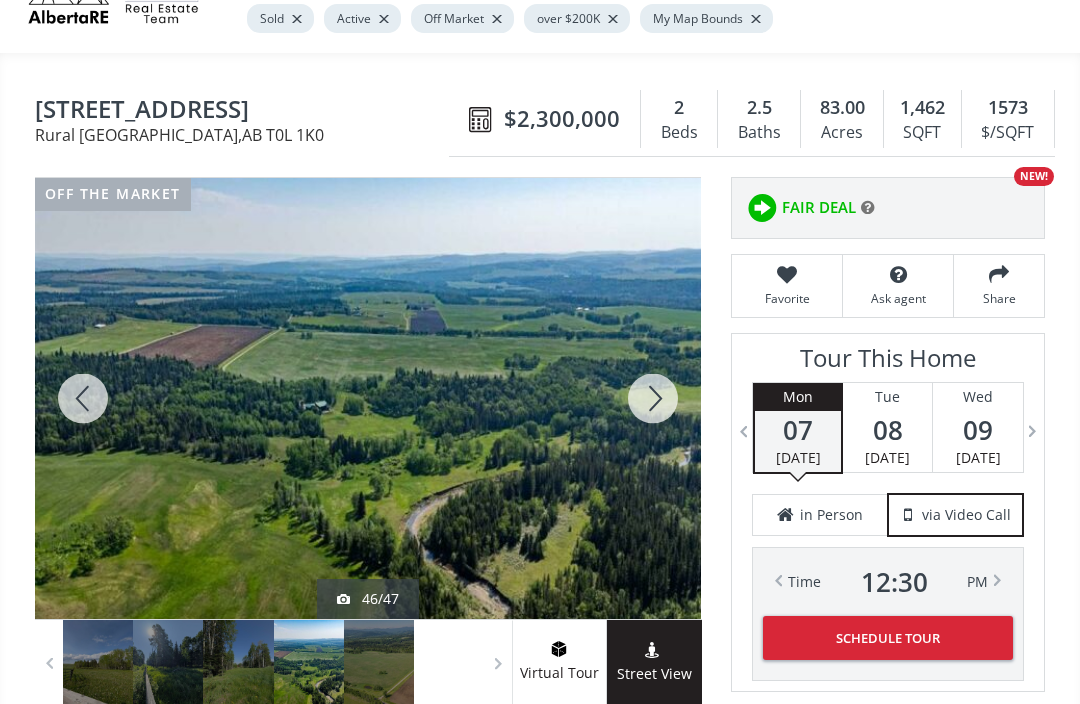click at bounding box center (653, 398) 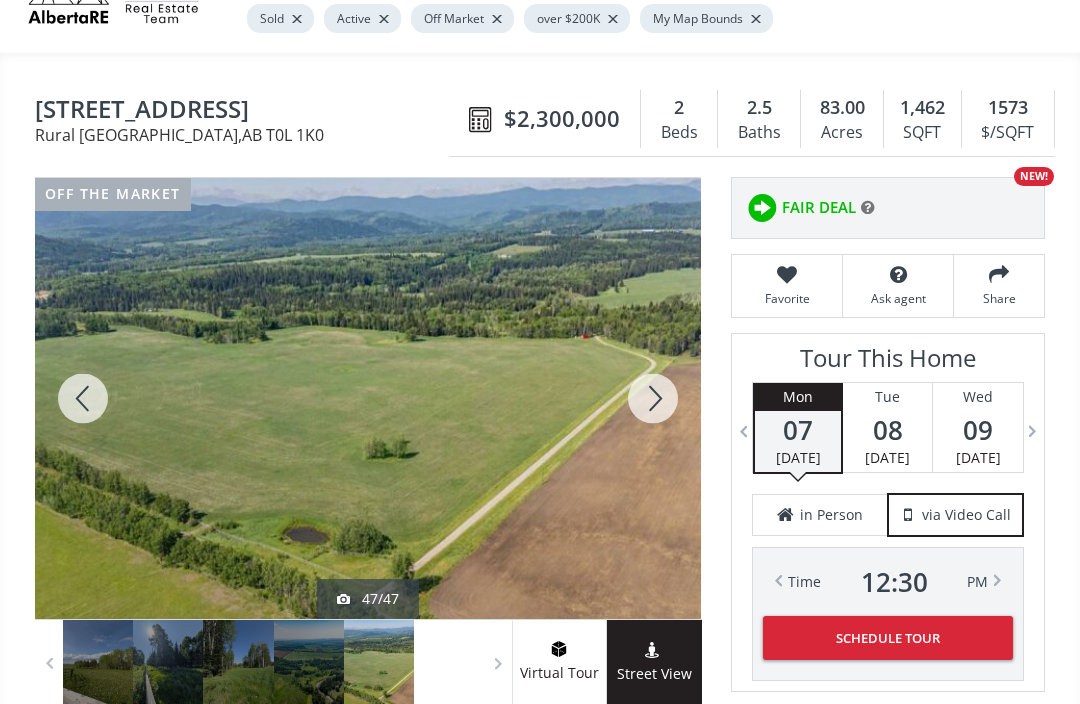 click at bounding box center (653, 398) 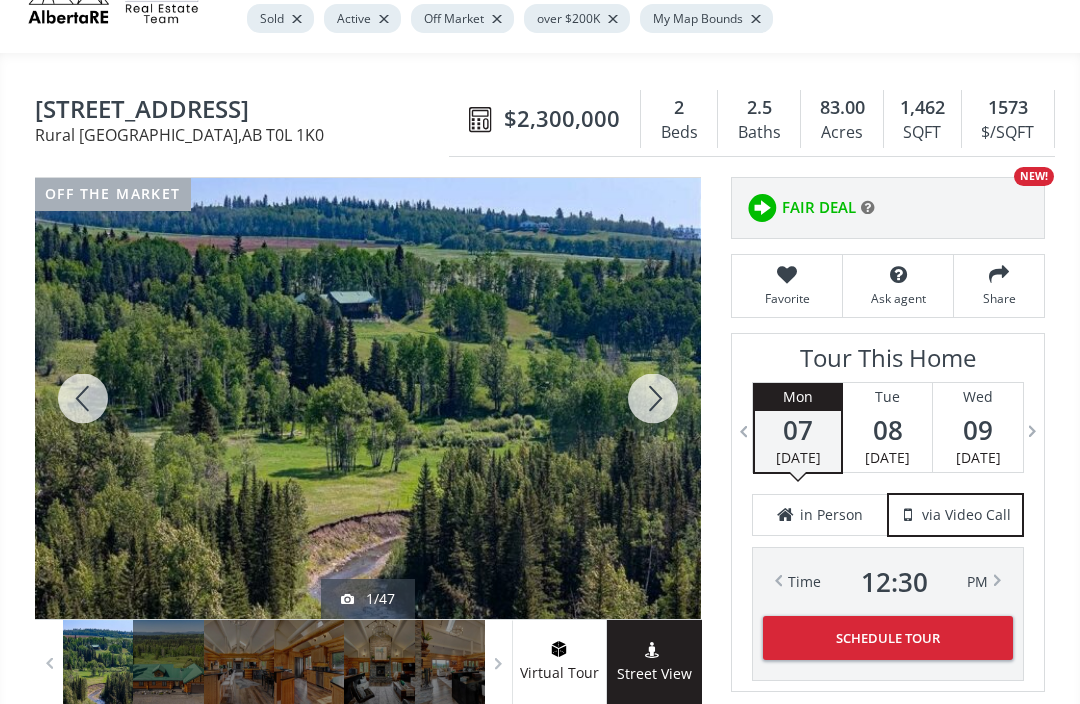 click at bounding box center [83, 398] 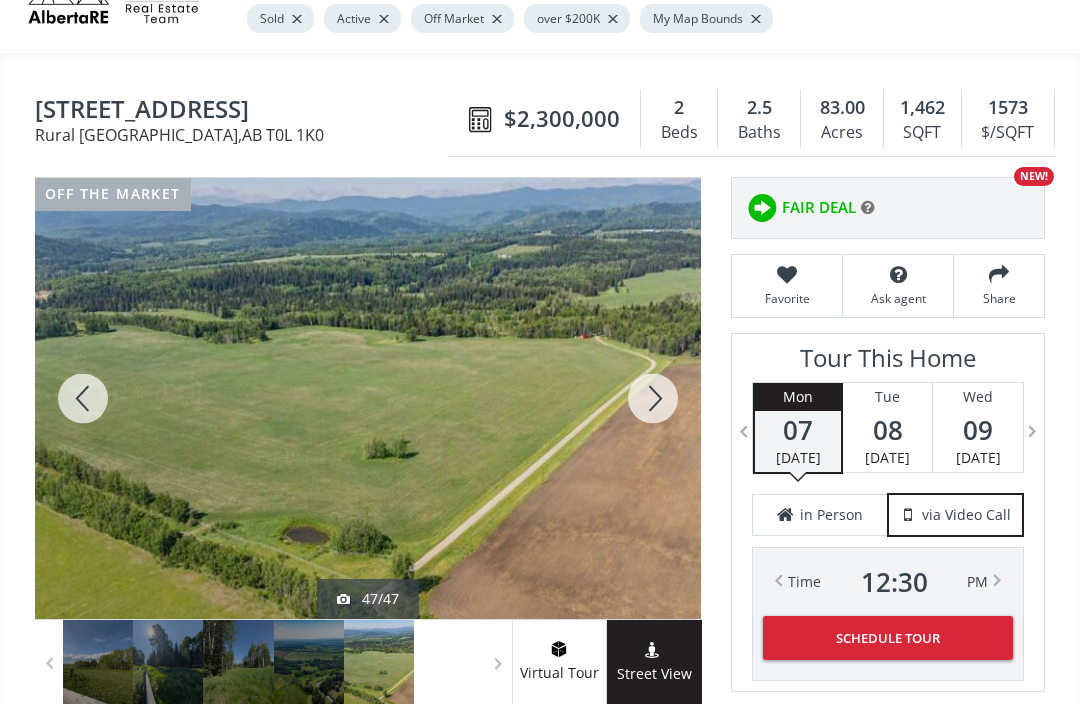 click at bounding box center [83, 398] 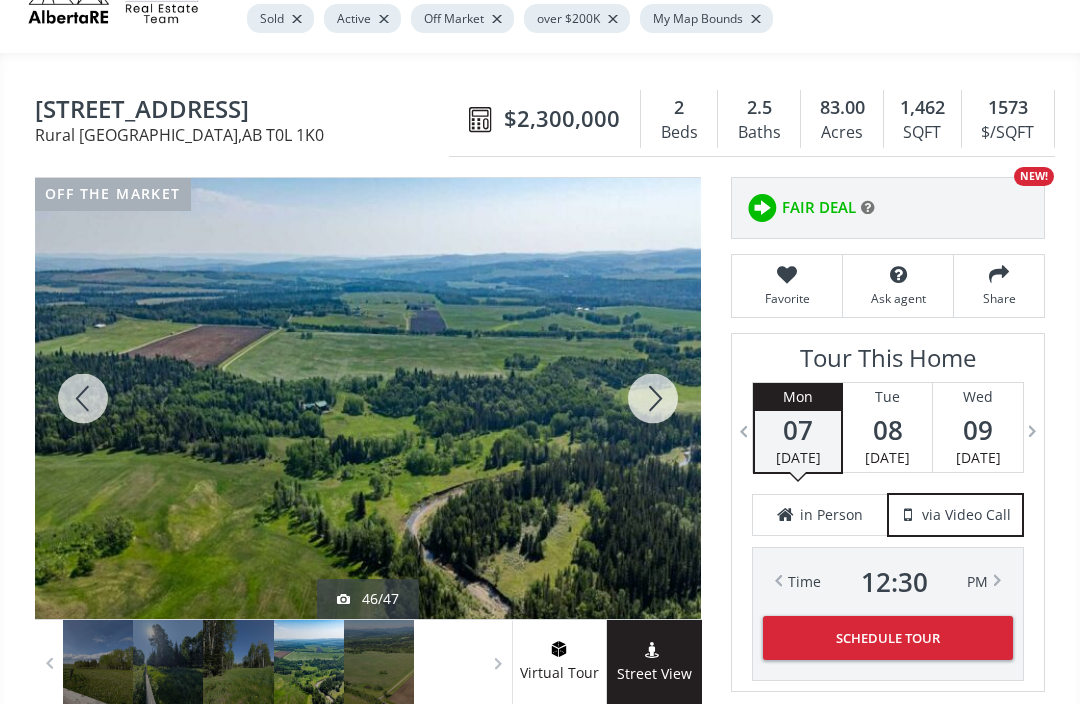 click at bounding box center [368, 398] 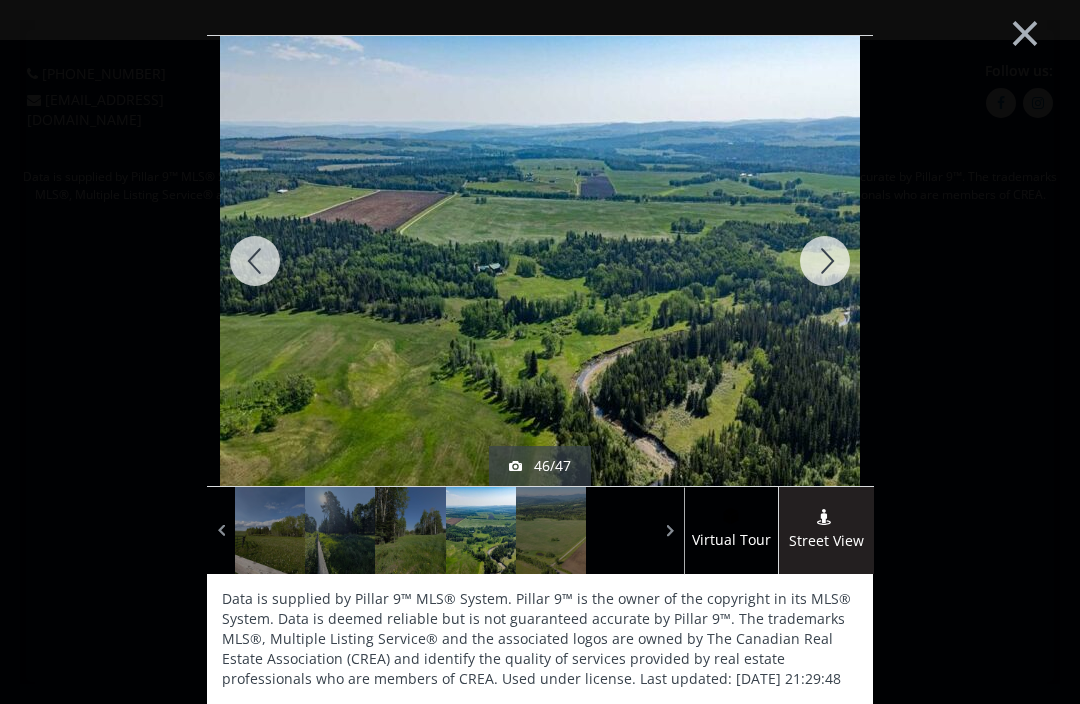 scroll, scrollTop: 0, scrollLeft: 0, axis: both 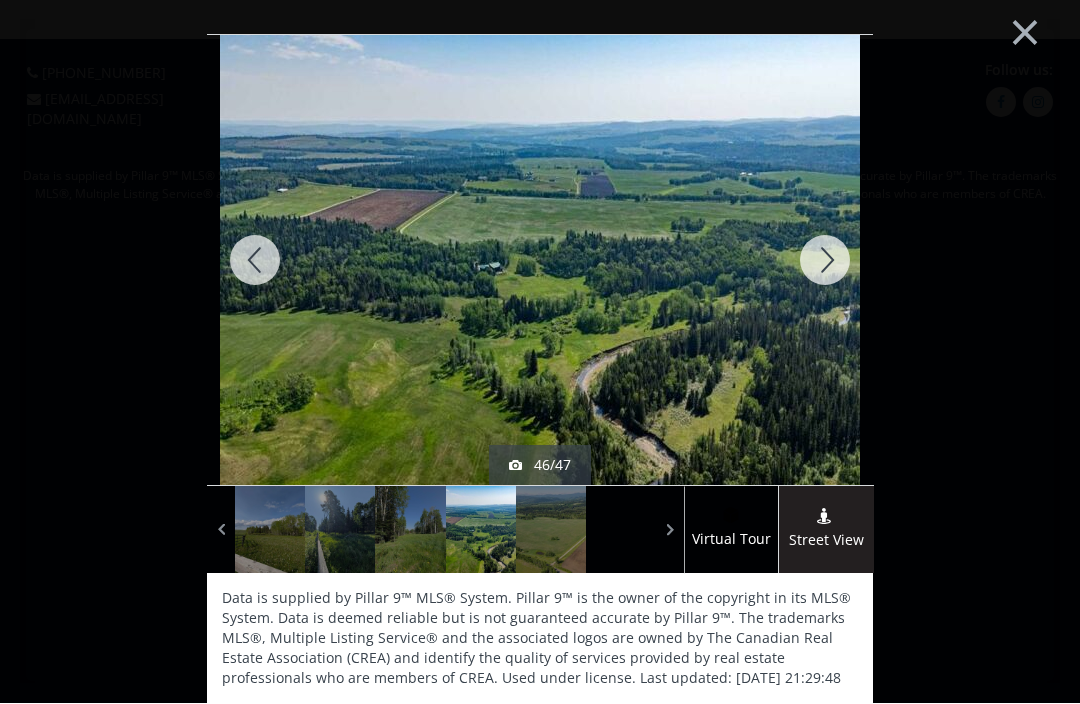 click at bounding box center (825, 261) 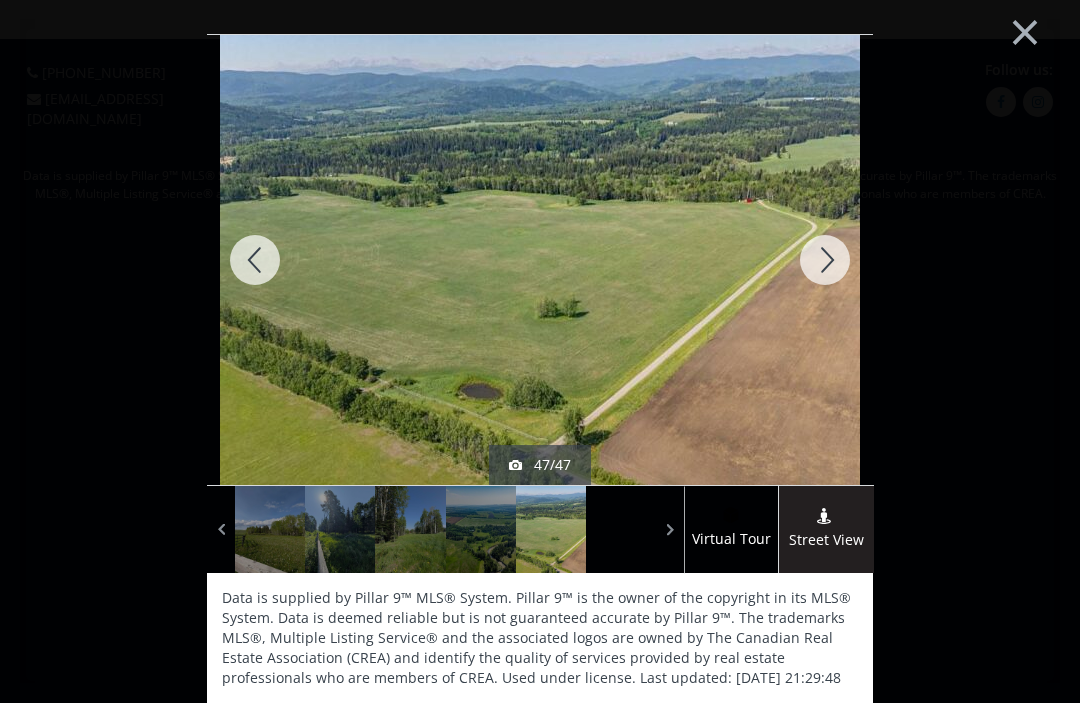 click at bounding box center [825, 261] 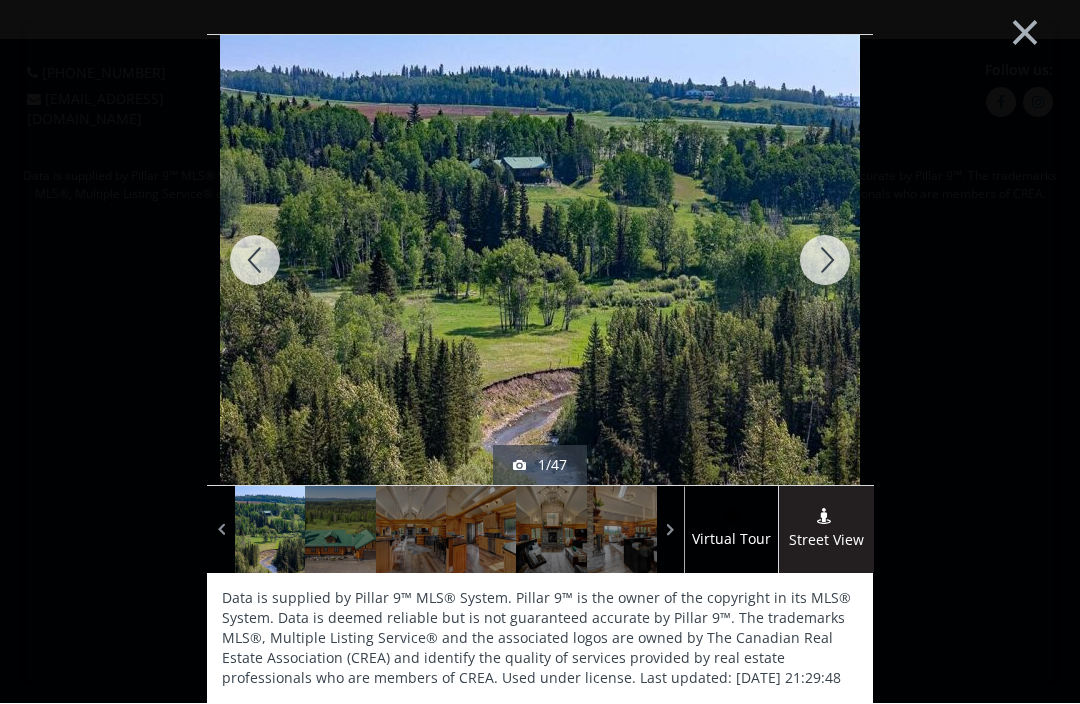 click at bounding box center (825, 261) 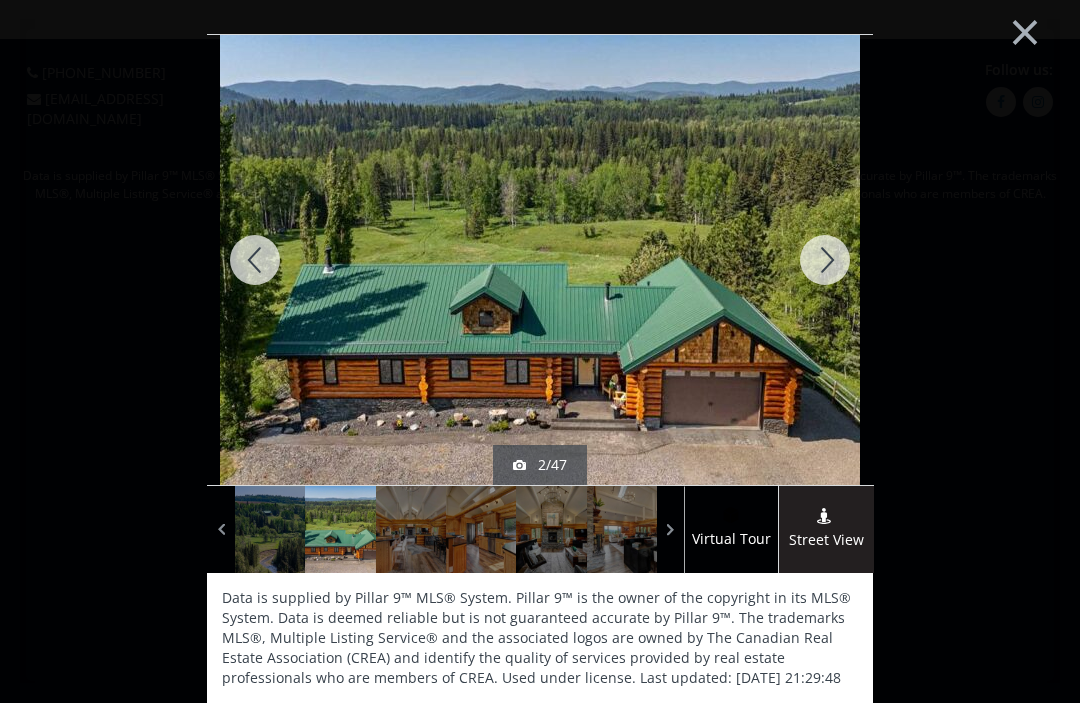 click at bounding box center [825, 261] 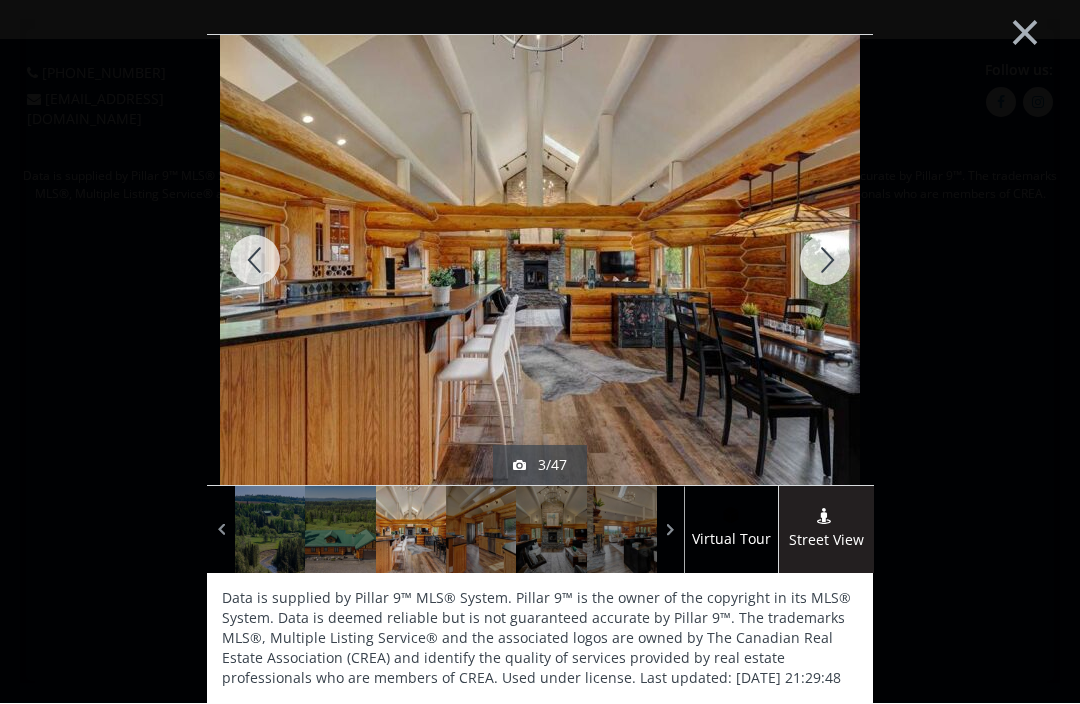 click at bounding box center (825, 261) 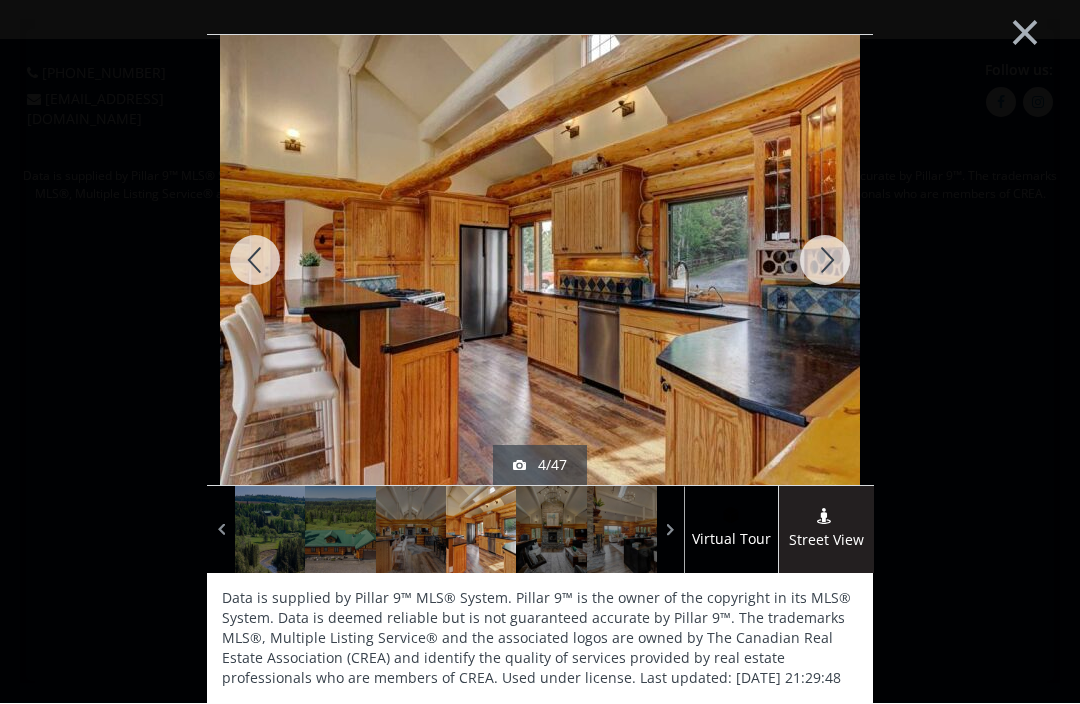 click at bounding box center [825, 261] 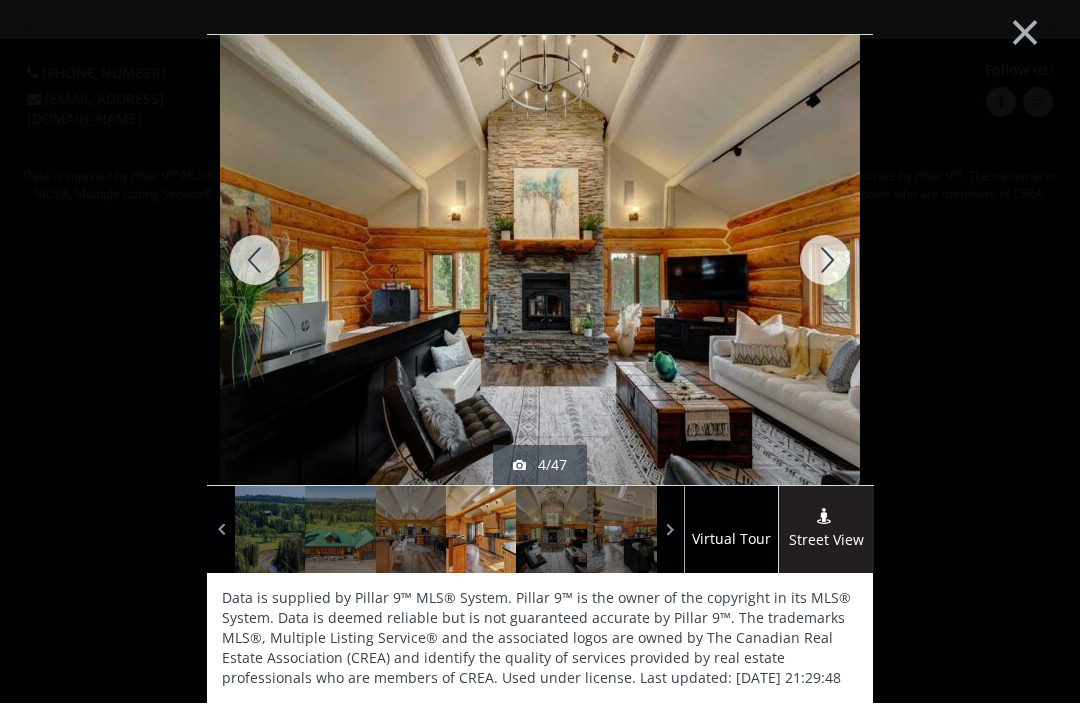 click at bounding box center (825, 261) 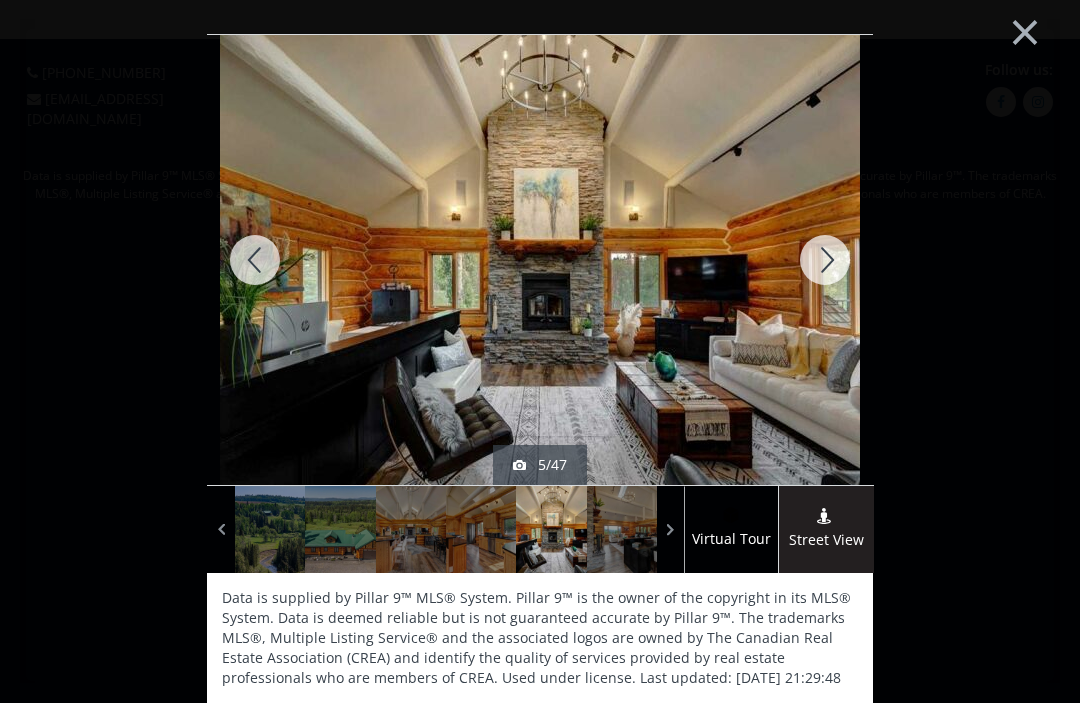 click on "×" at bounding box center (1025, 31) 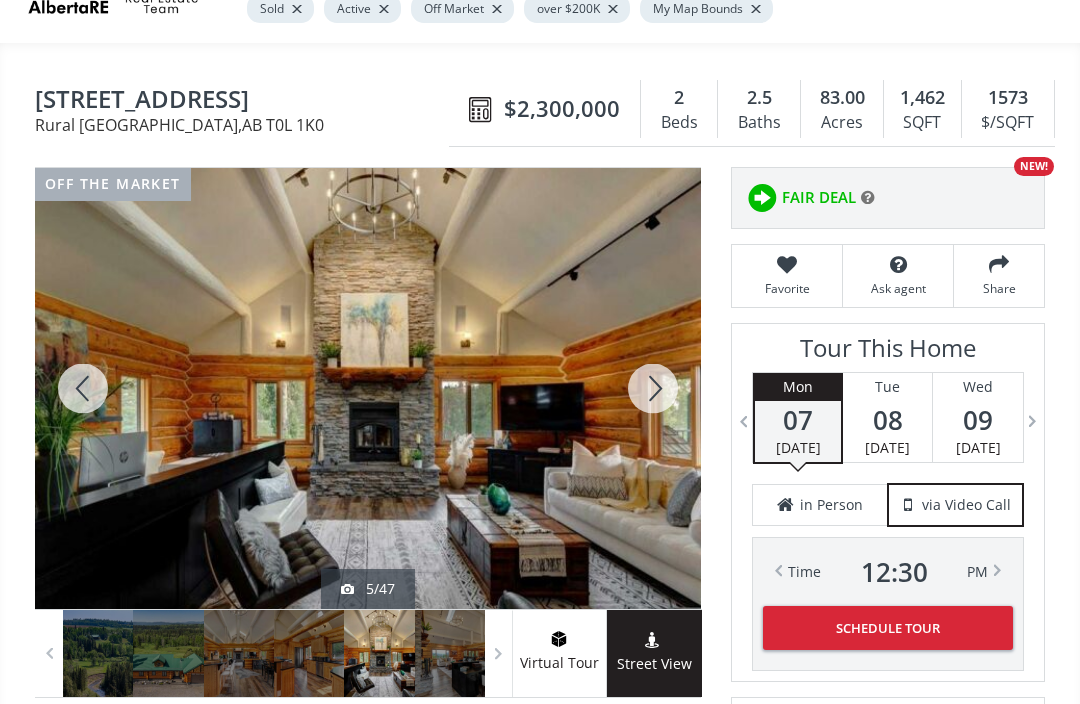scroll, scrollTop: 0, scrollLeft: 0, axis: both 